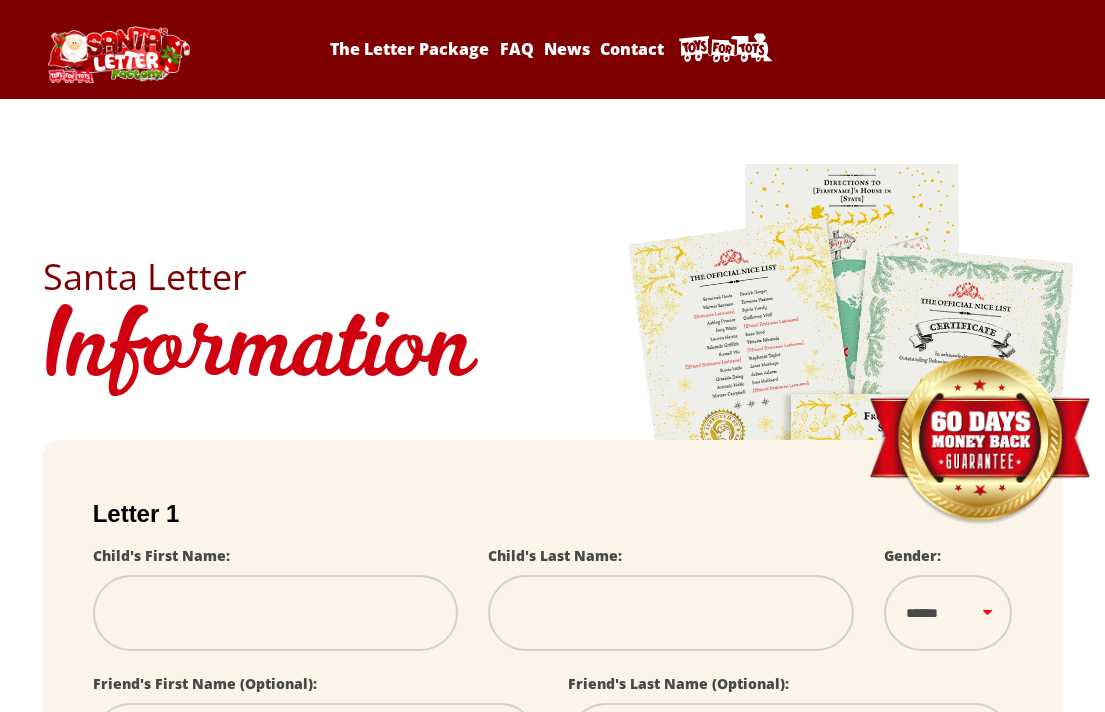 scroll, scrollTop: 0, scrollLeft: 0, axis: both 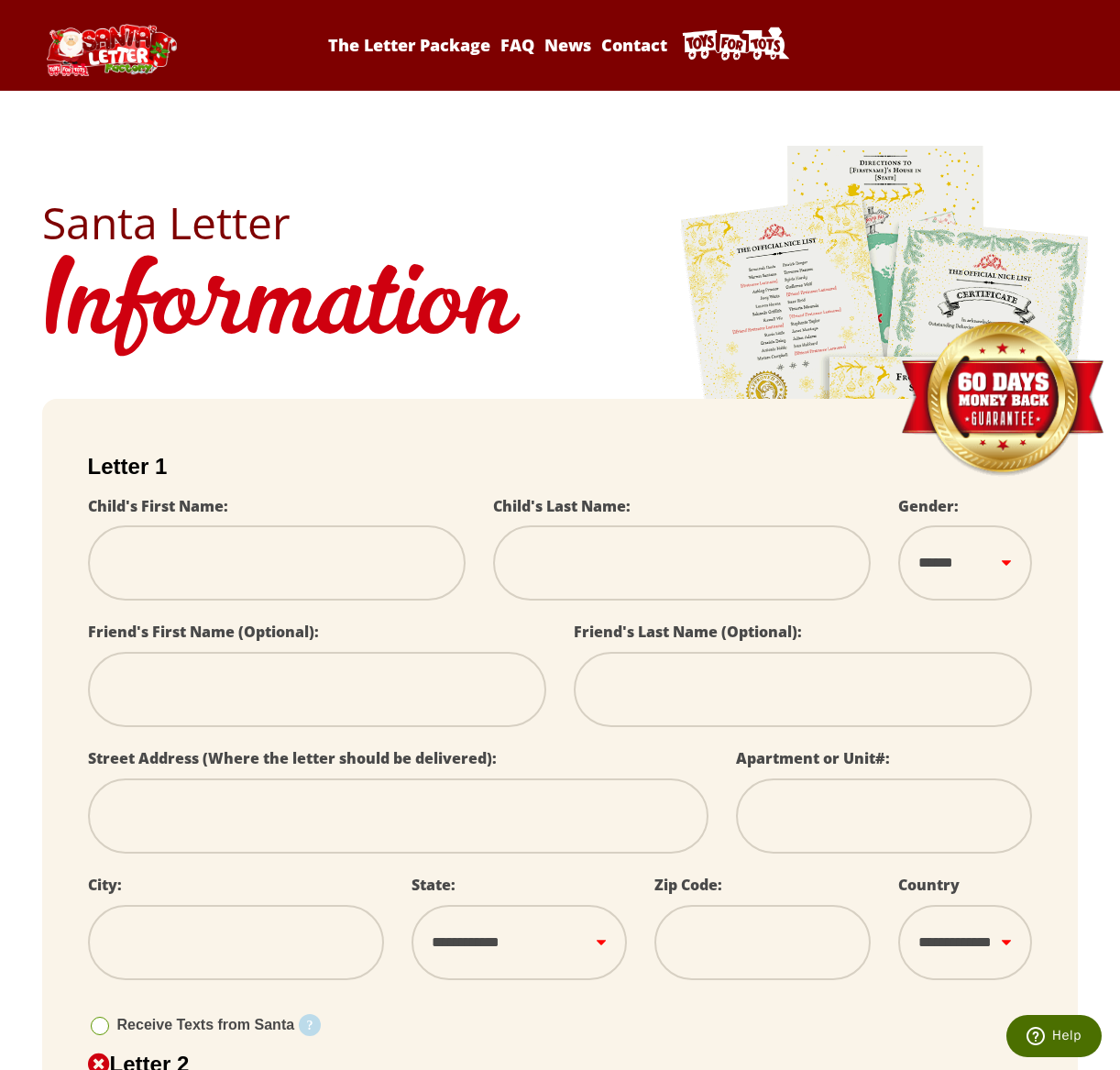 type on "*" 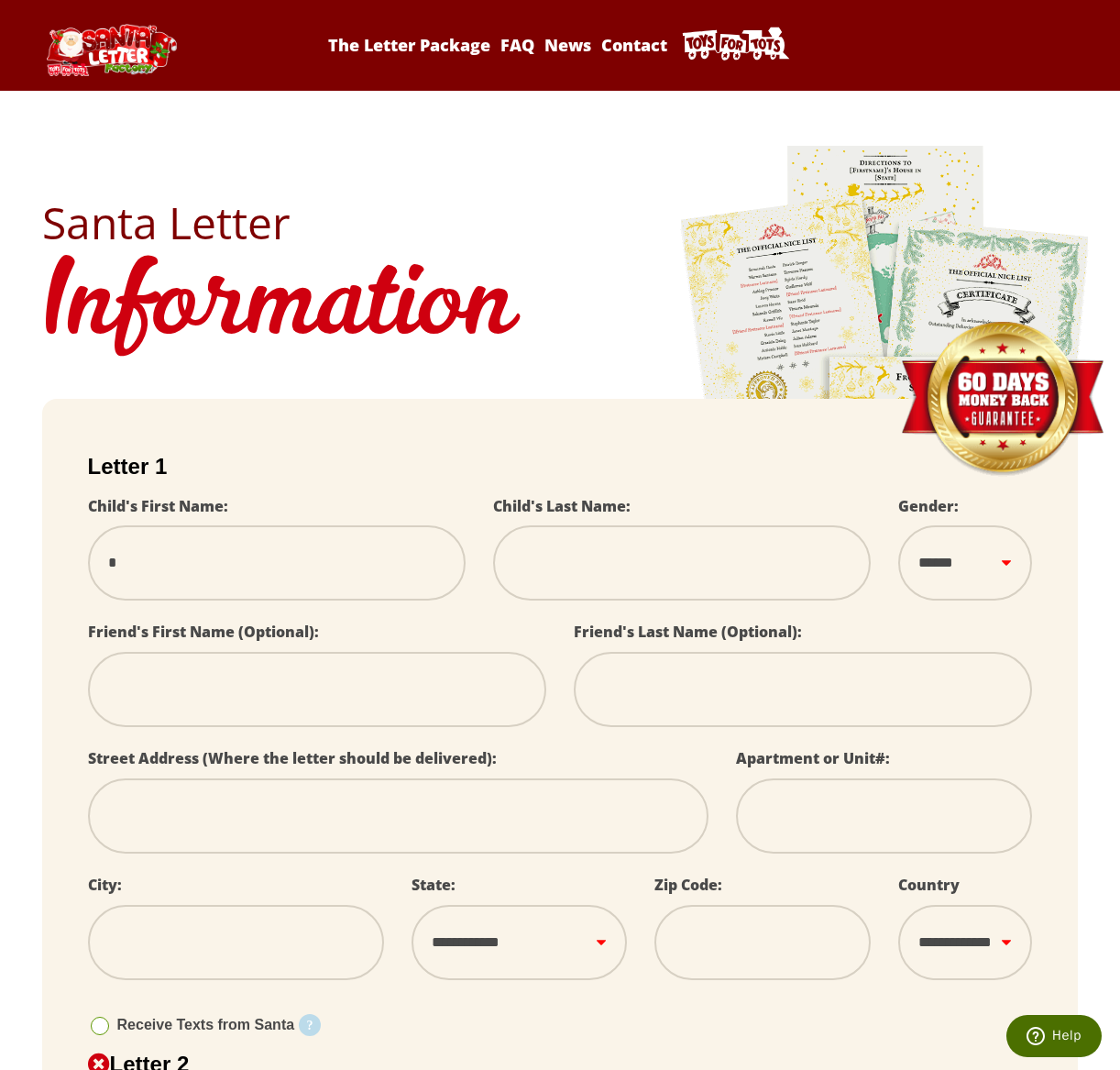 type on "**" 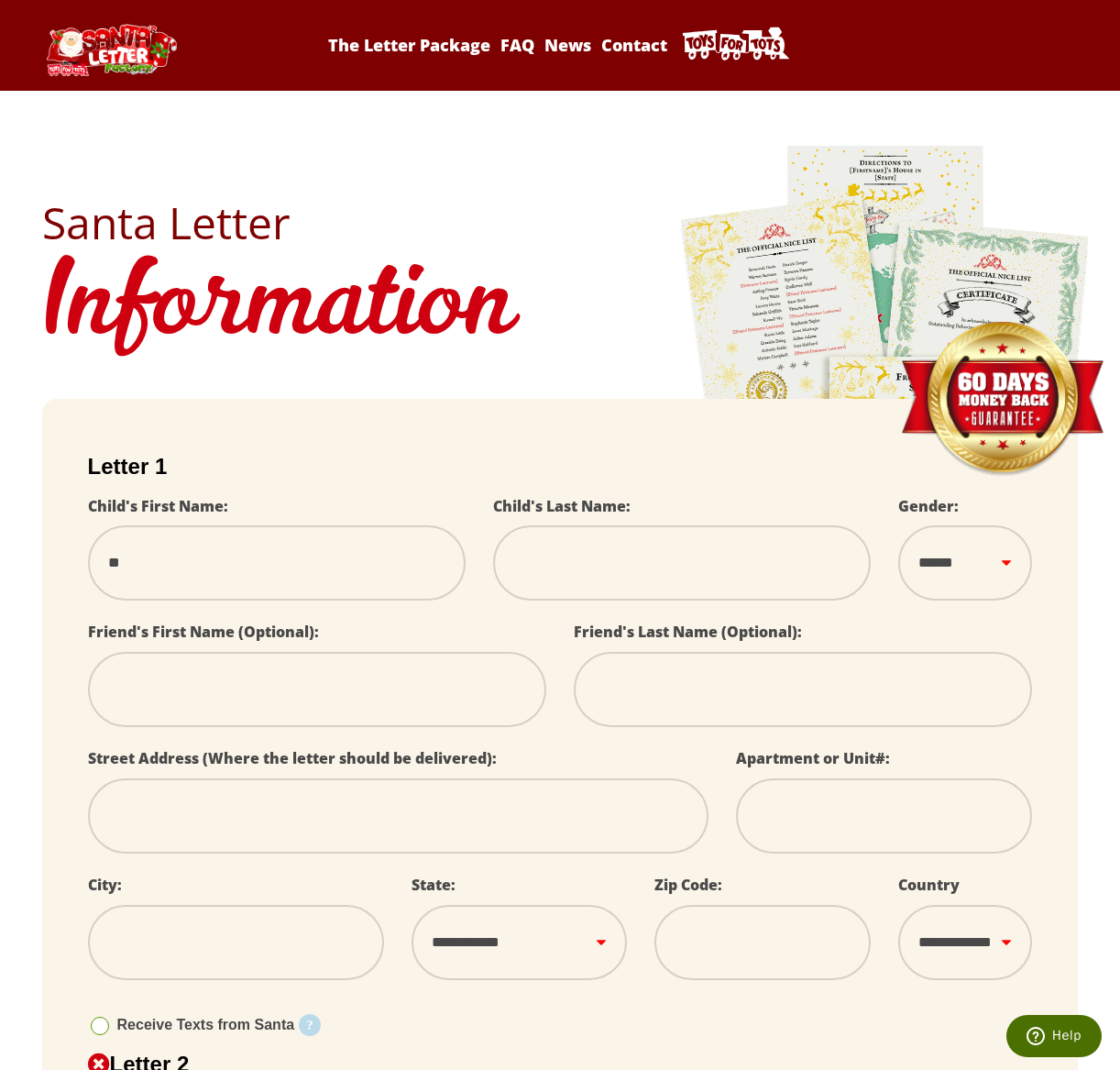 type on "***" 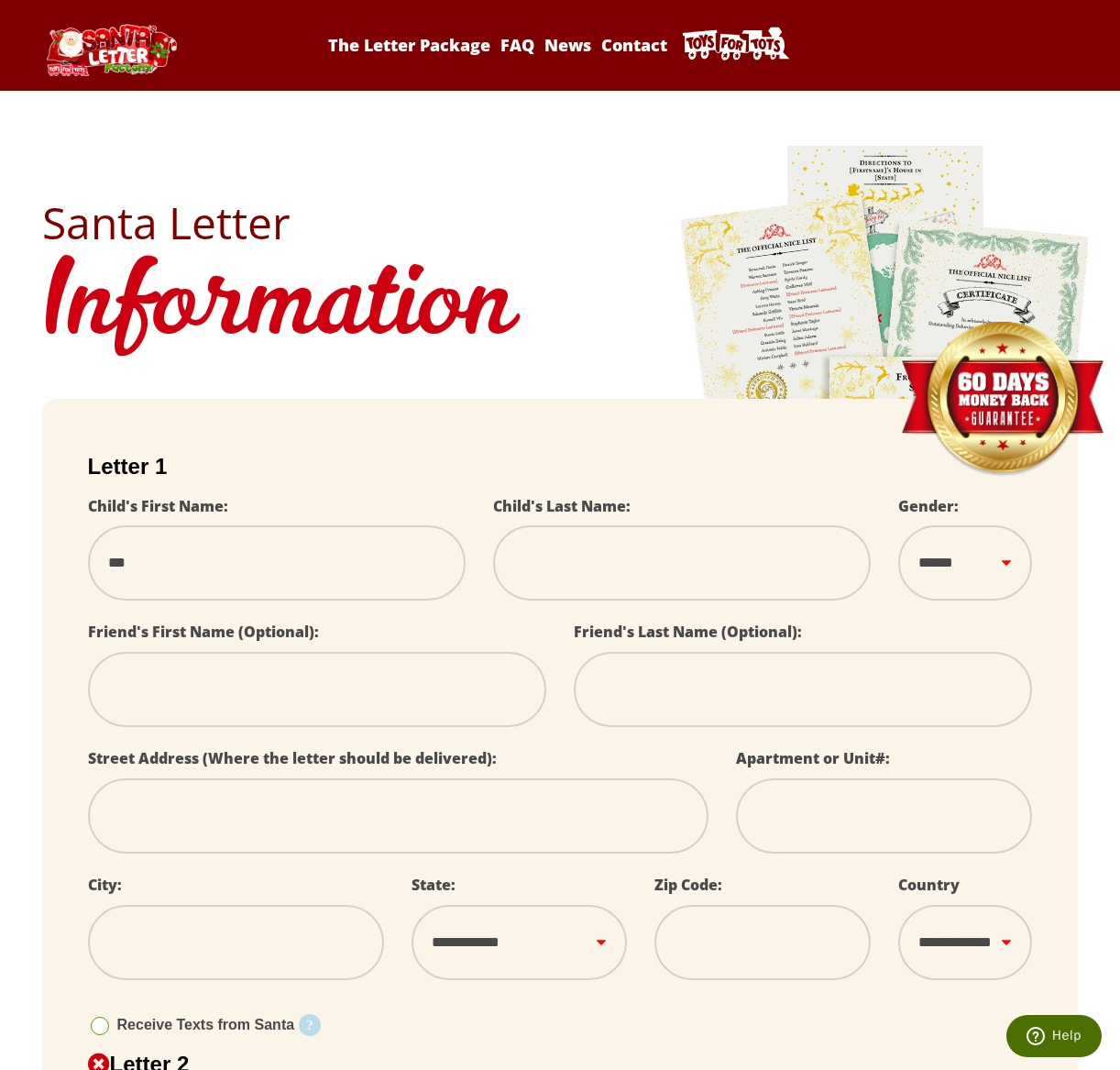type on "****" 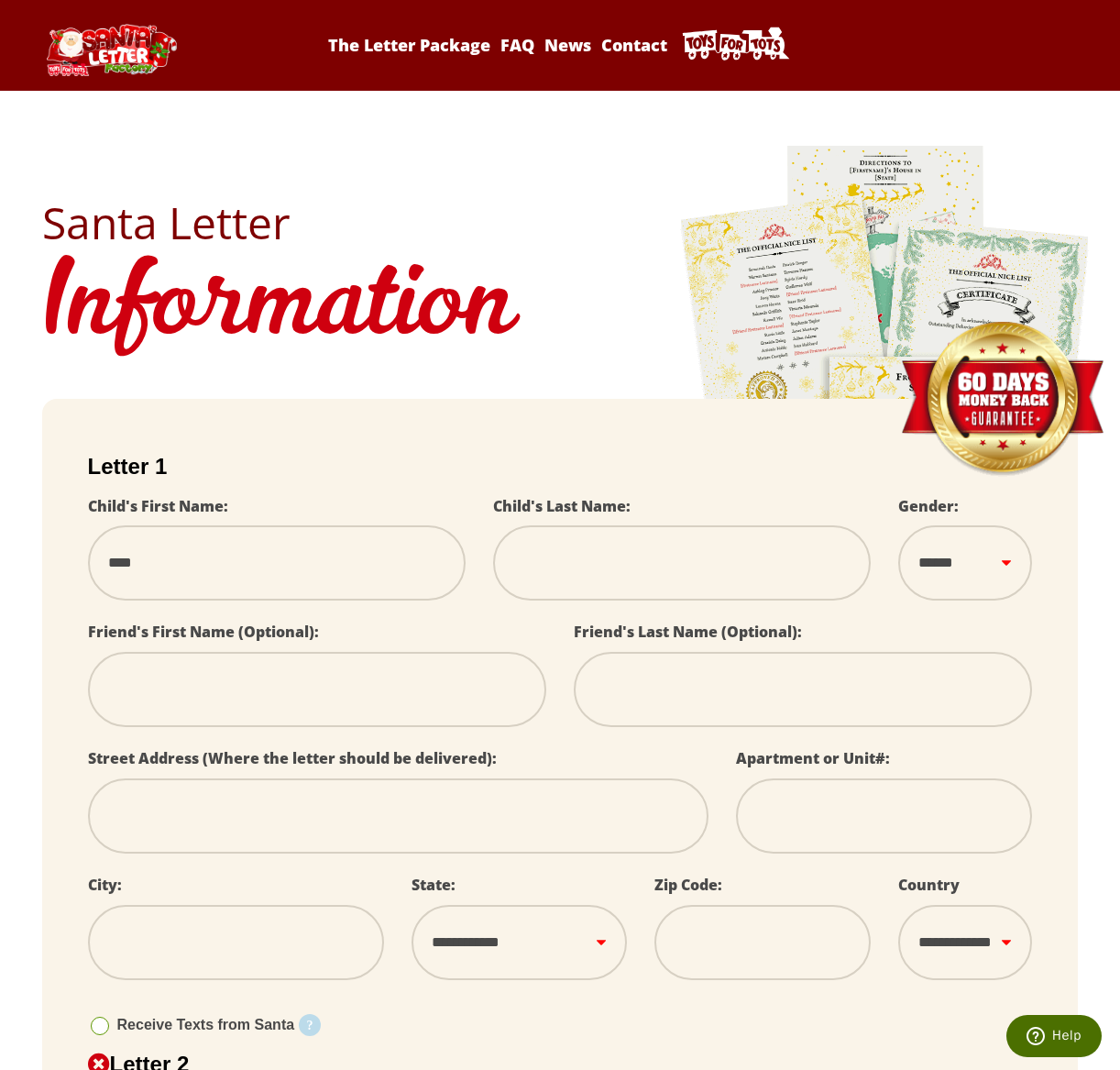 type on "****" 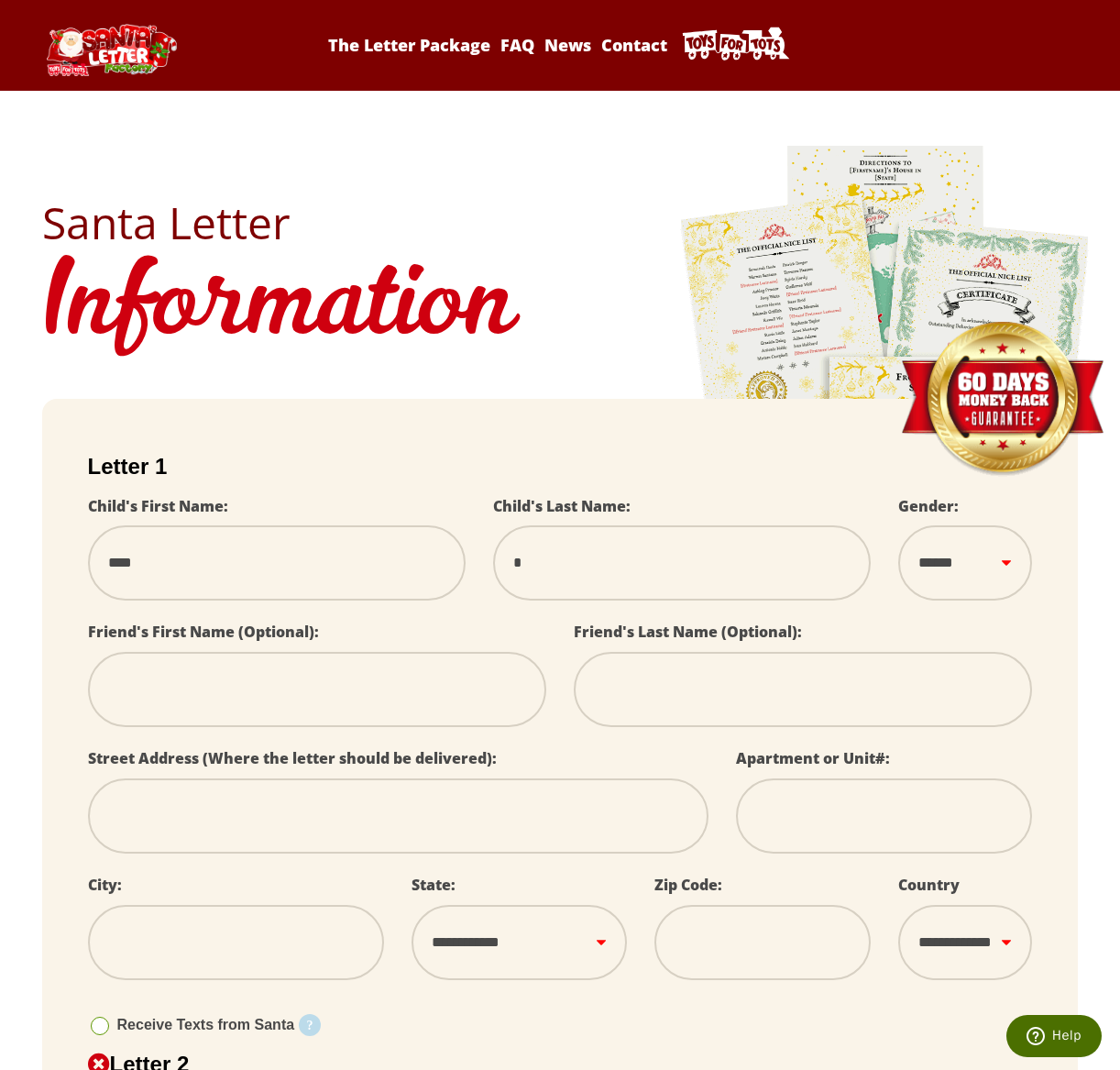 select 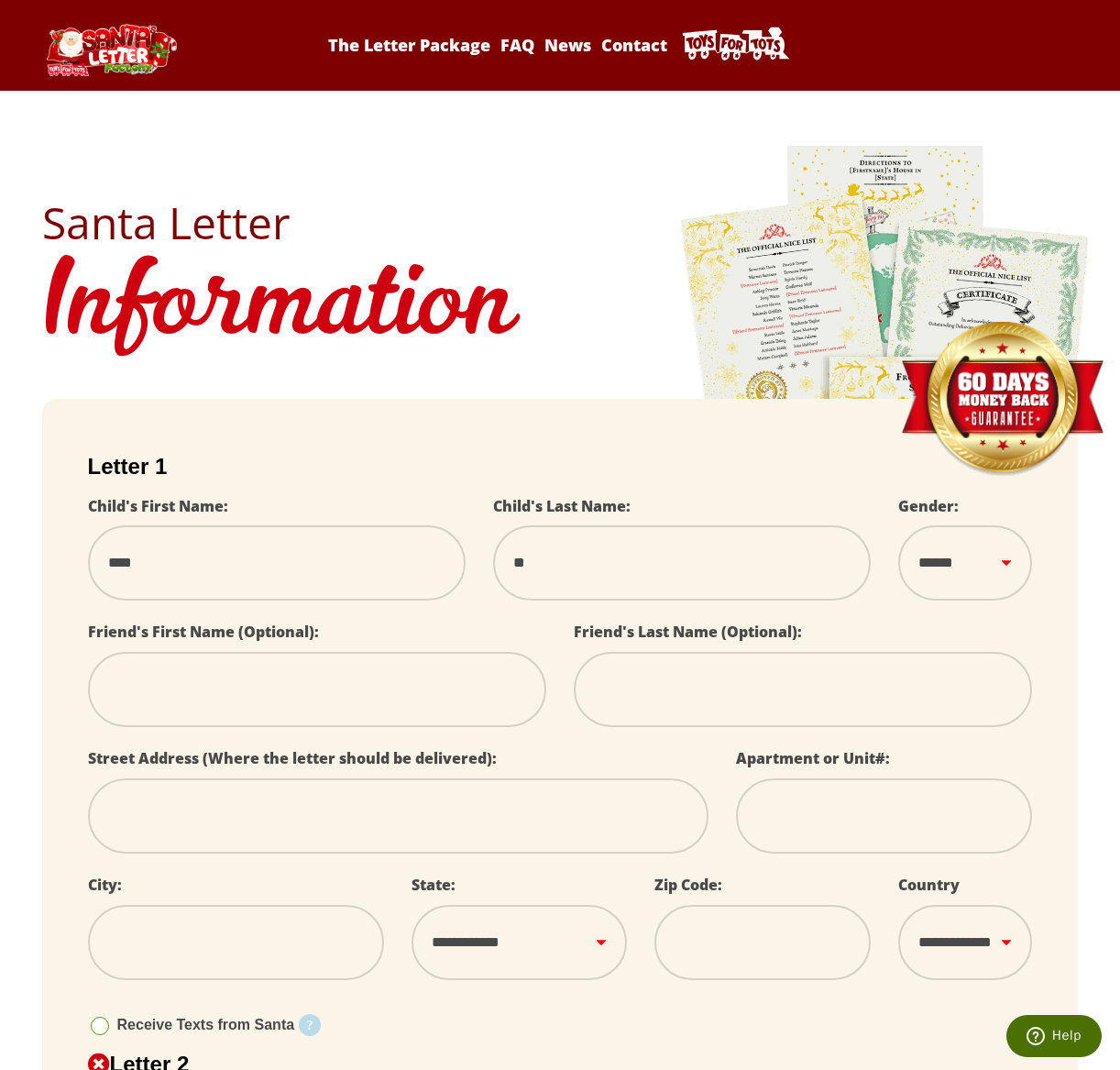 type on "***" 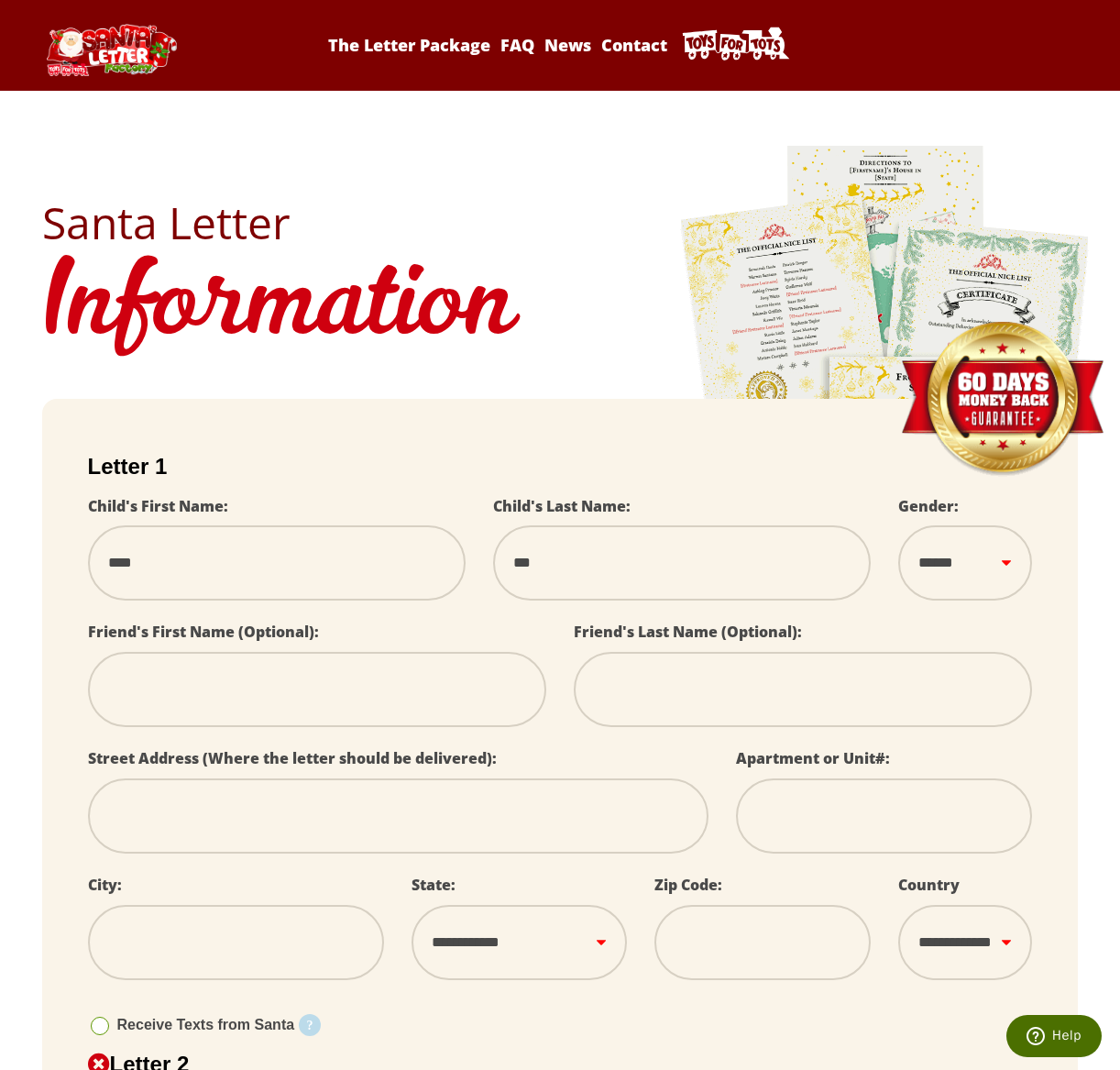 type on "****" 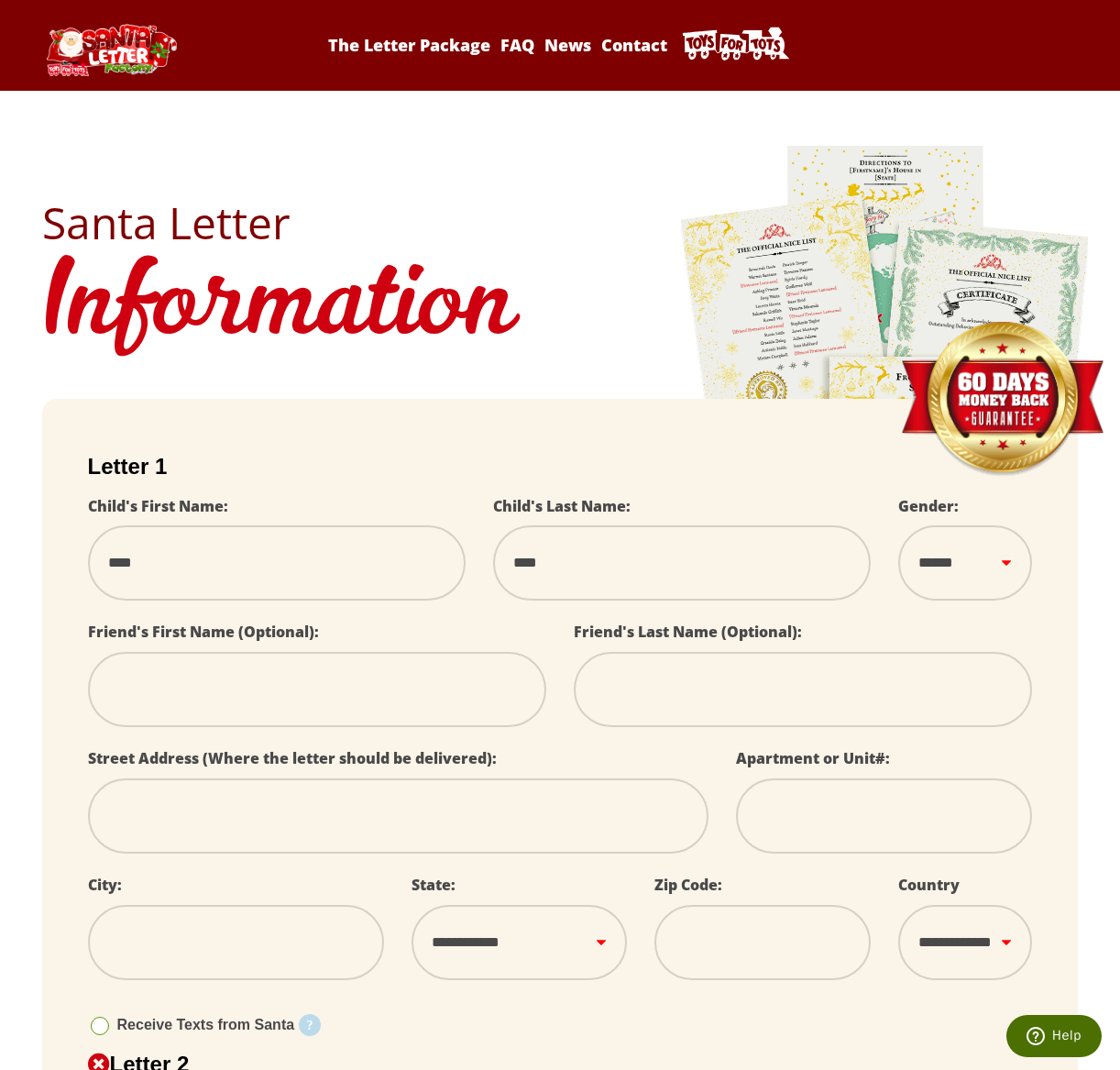type on "*****" 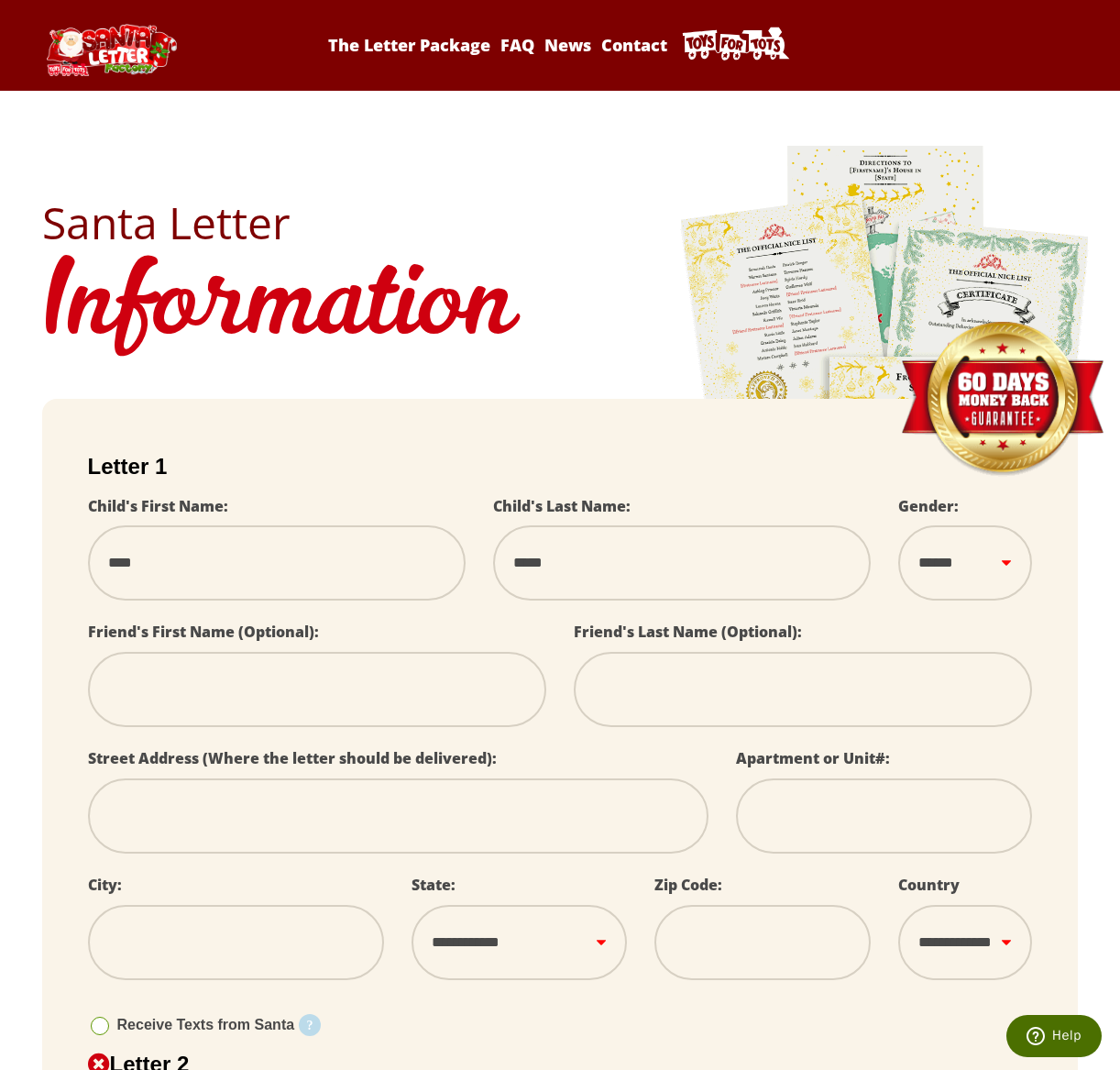 type on "******" 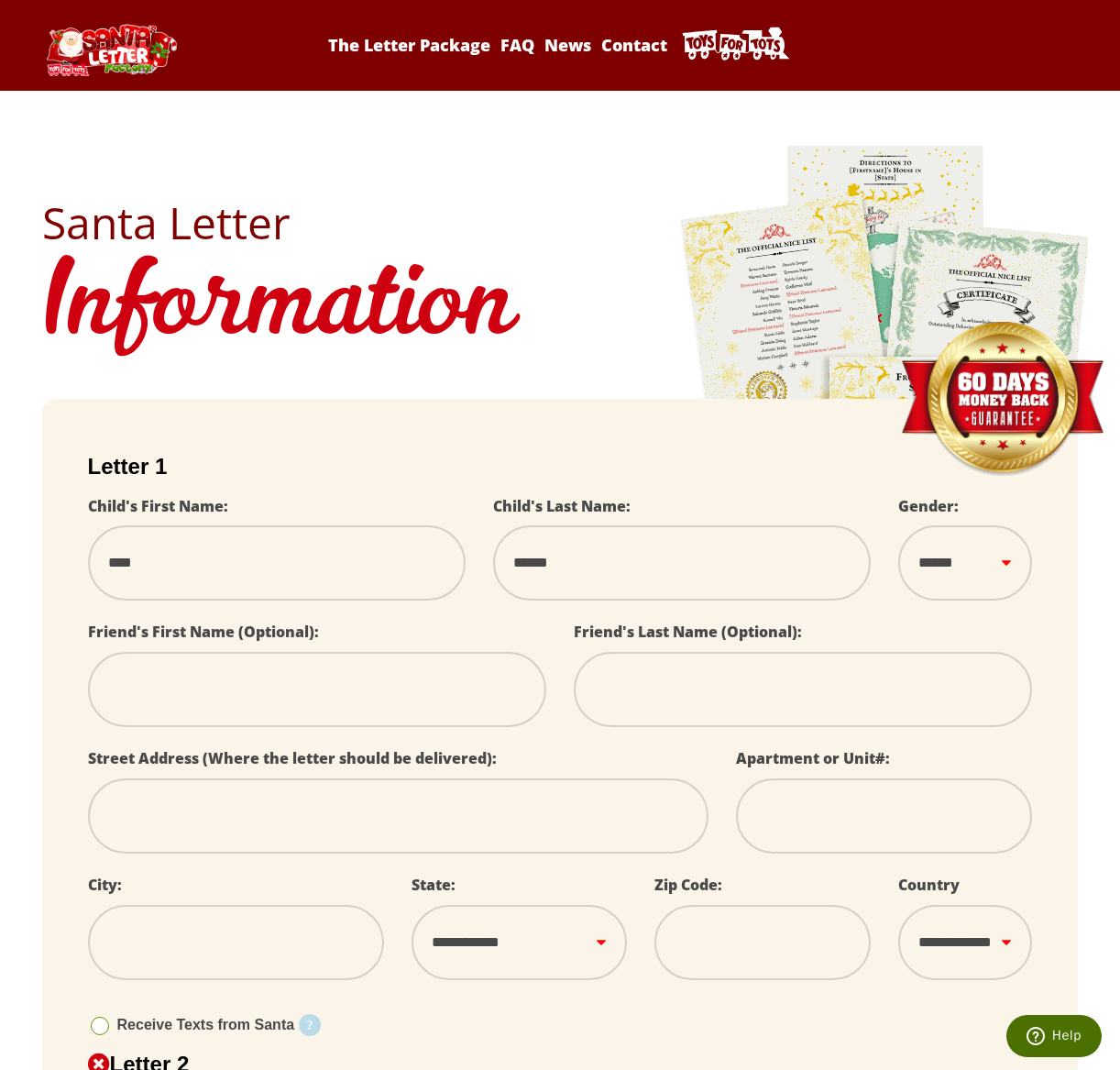 type on "*******" 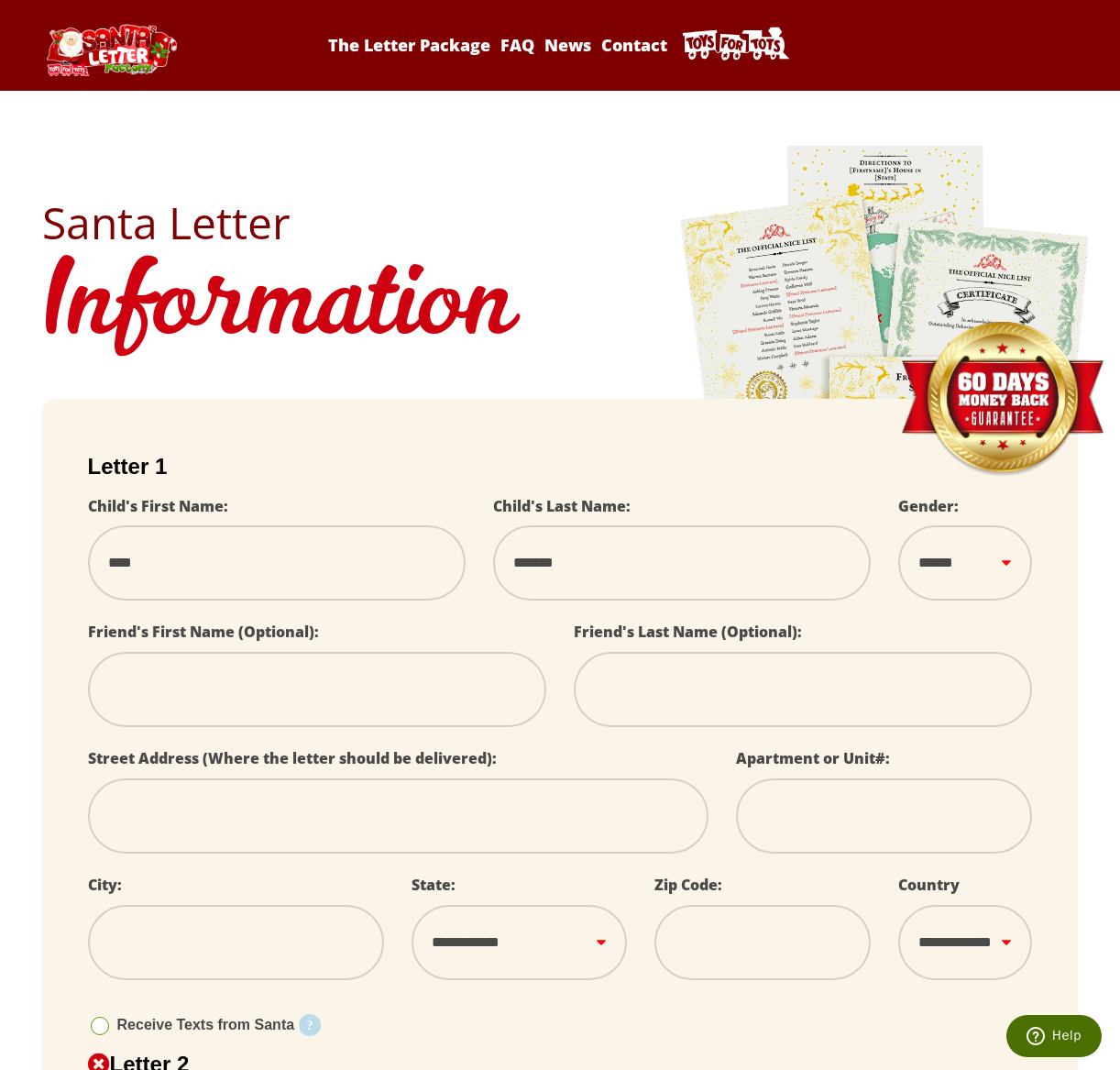 type on "********" 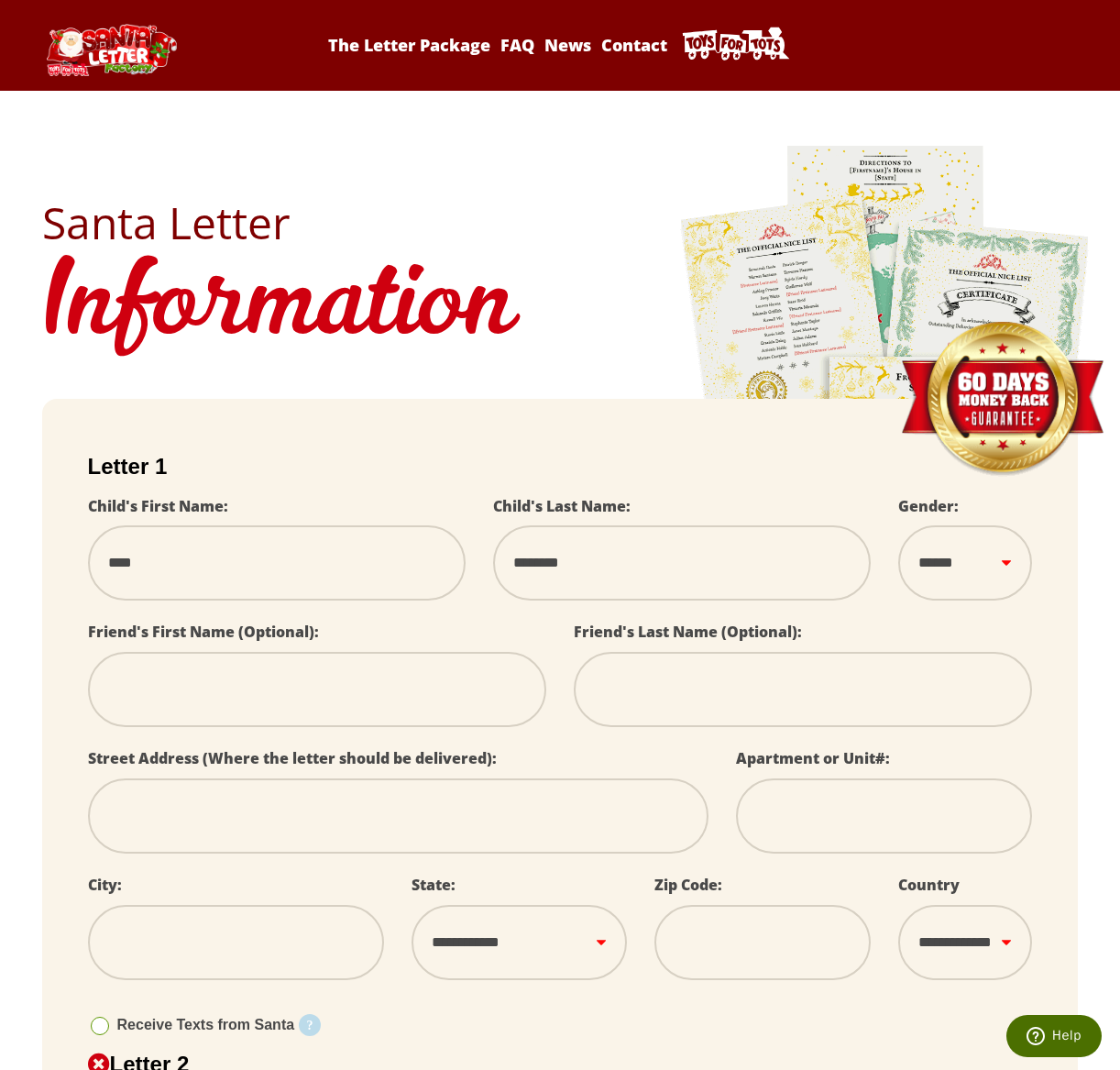 type on "********" 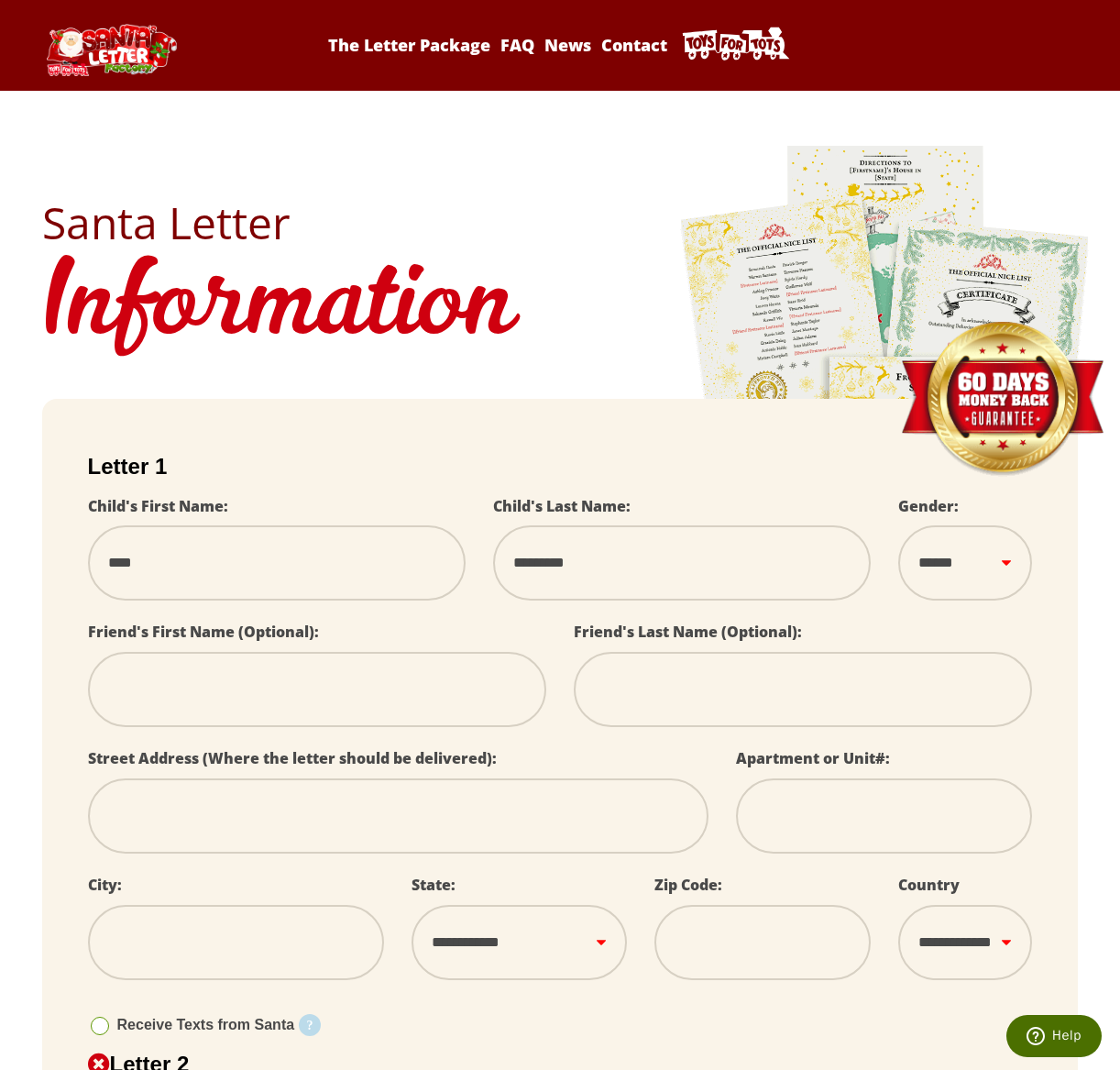 select 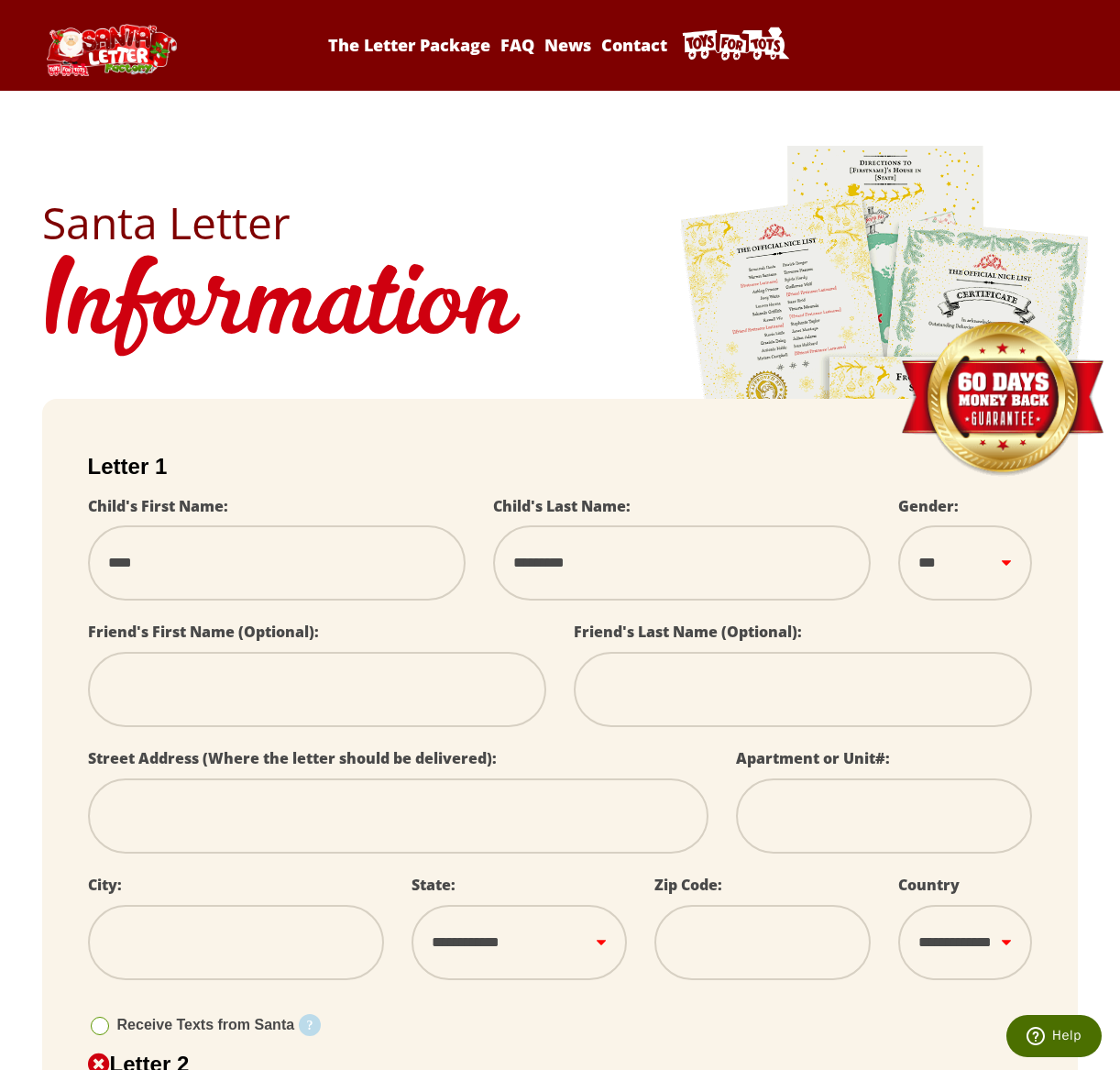 select 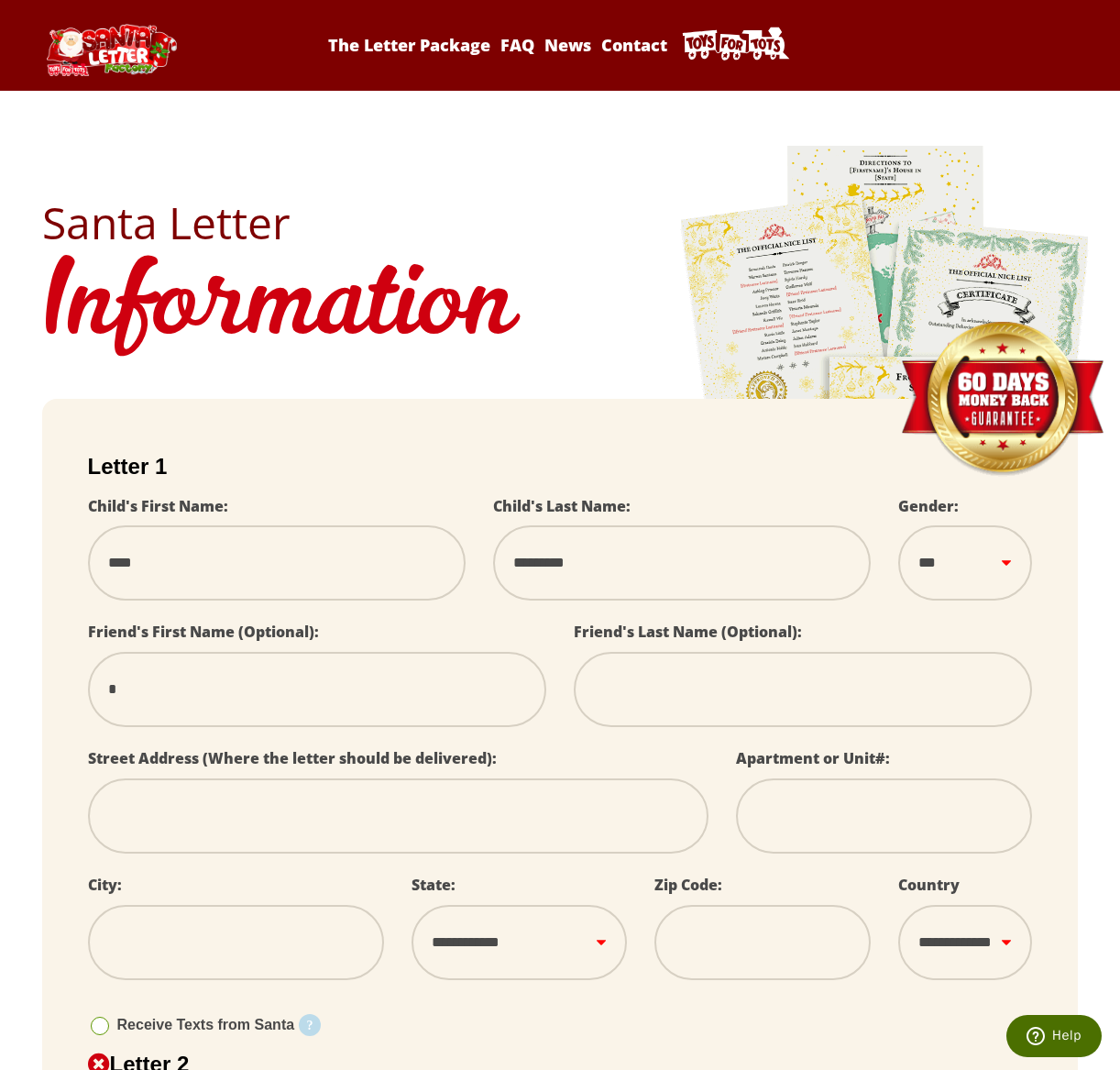 type on "**" 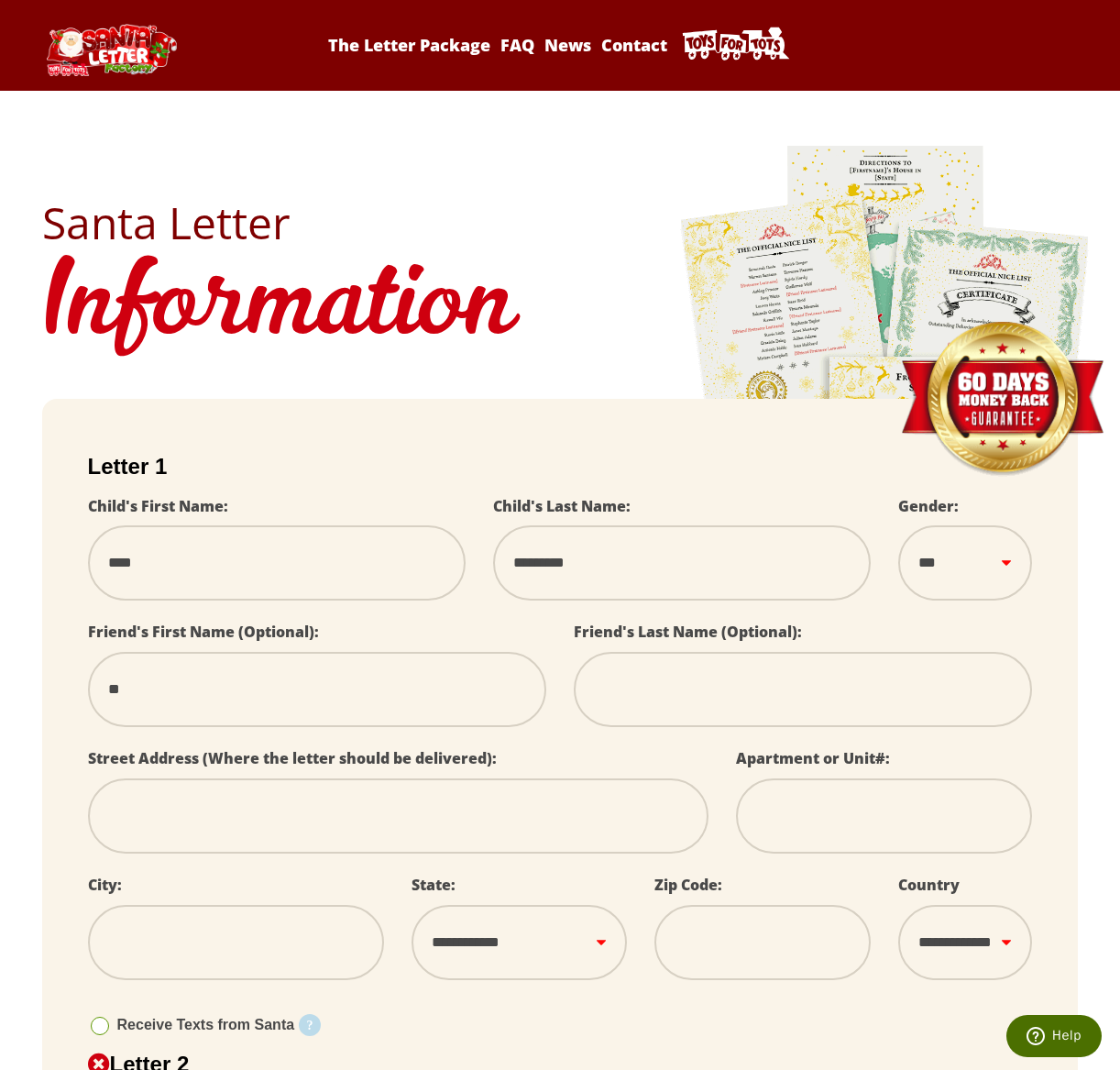 select 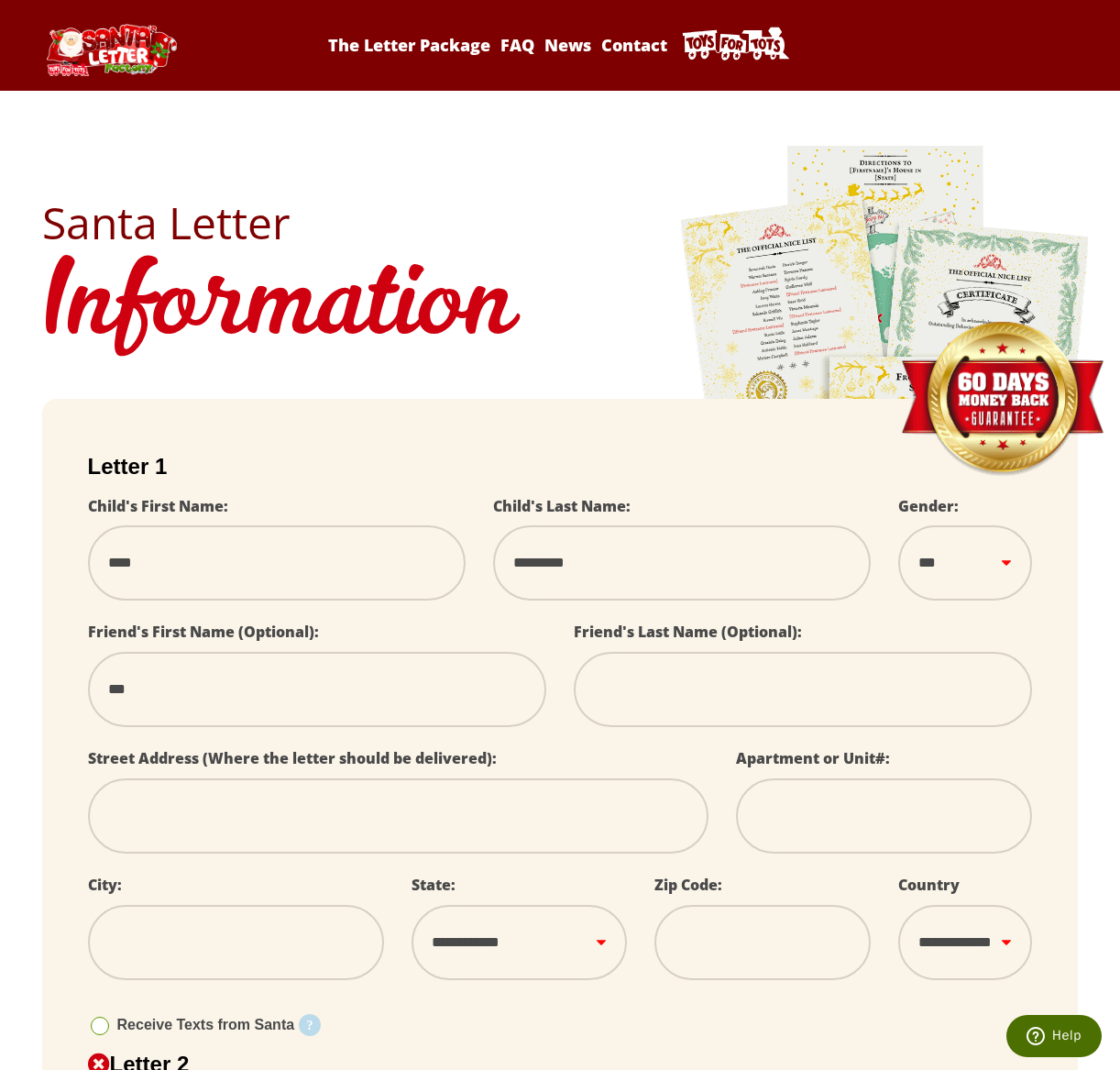 type on "****" 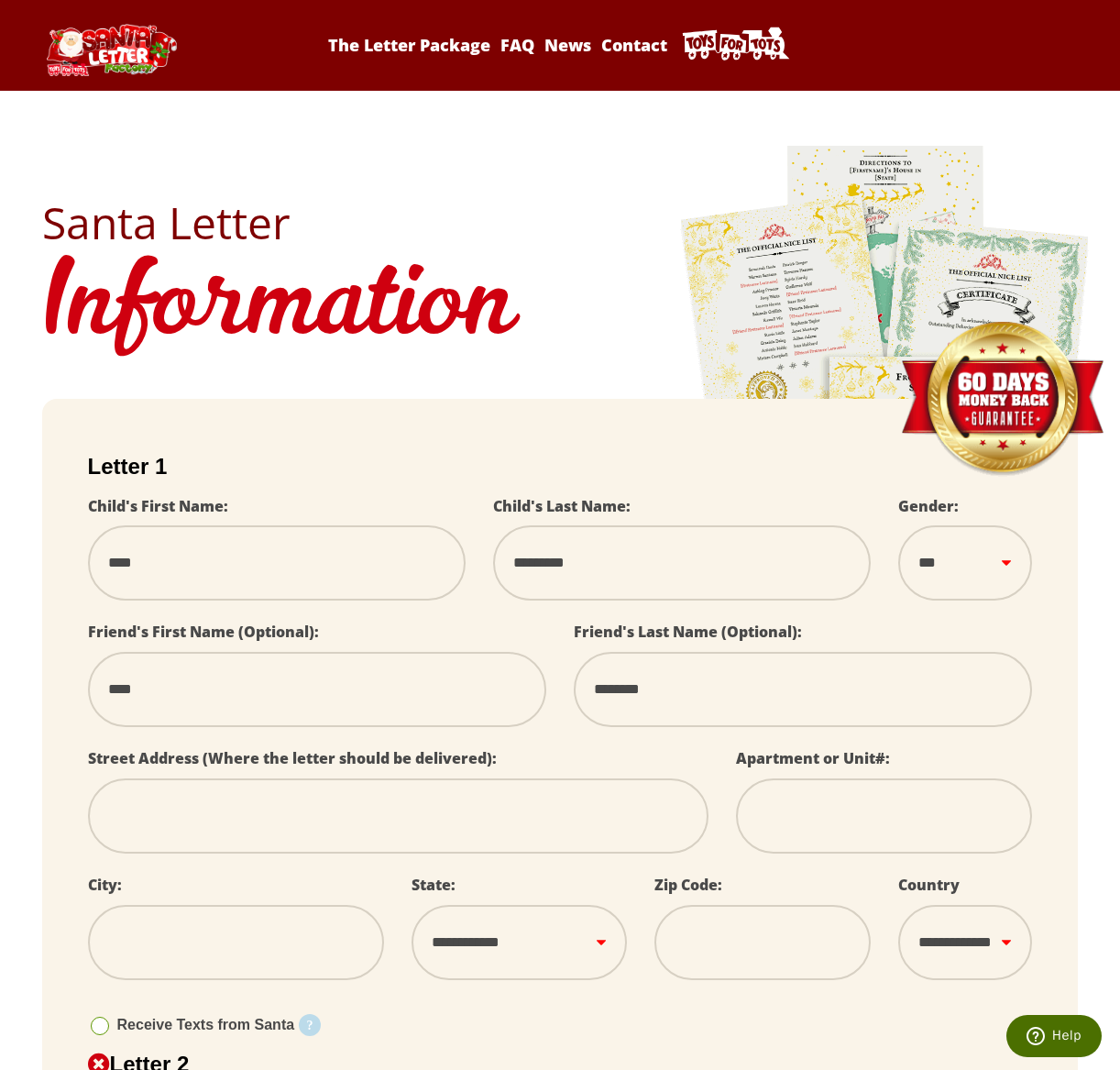 click at bounding box center [398, 816] 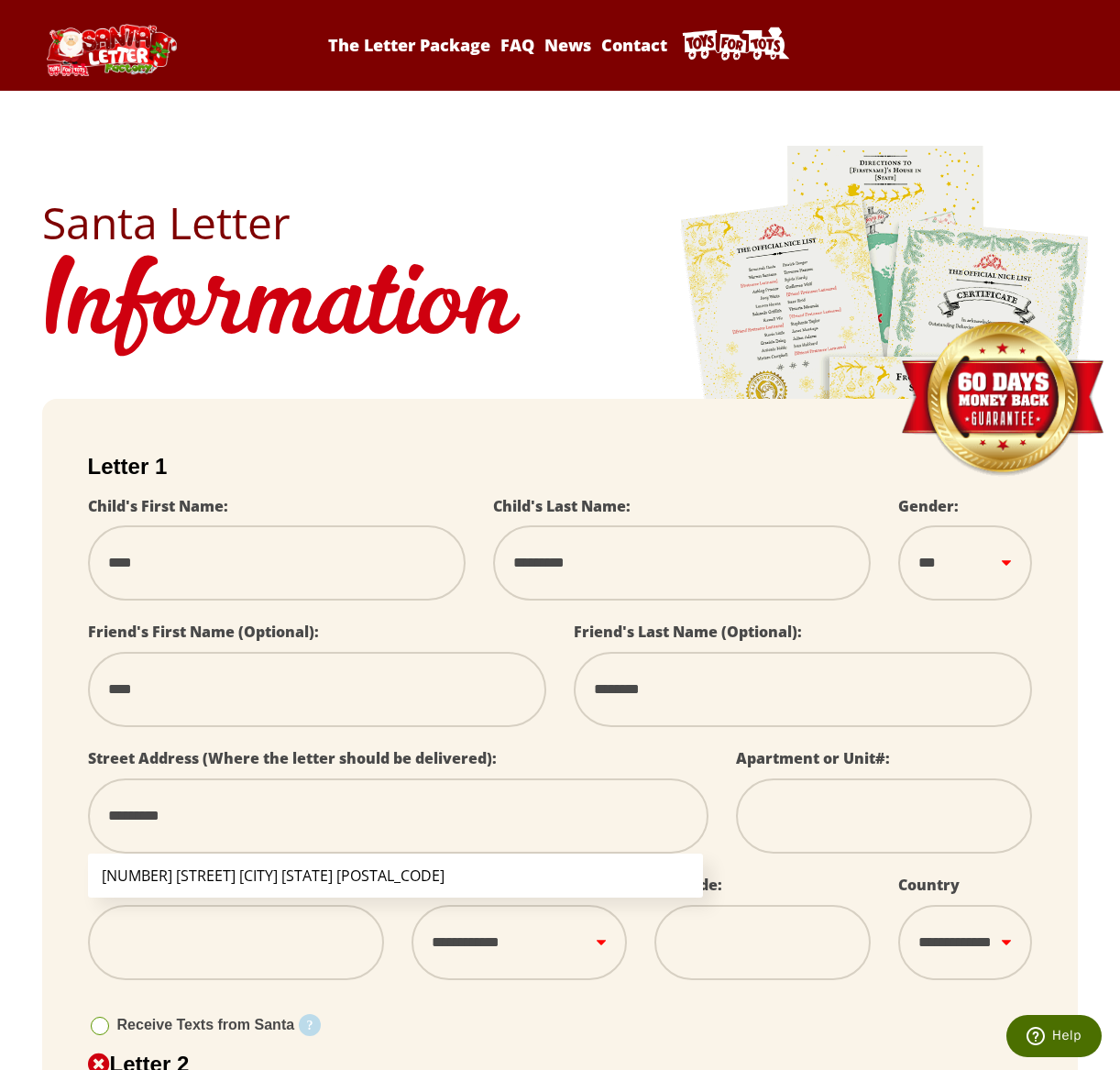 click on "[NUMBER] [STREET] [CITY]
[STATE] [POSTAL_CODE]" at bounding box center (396, 876) 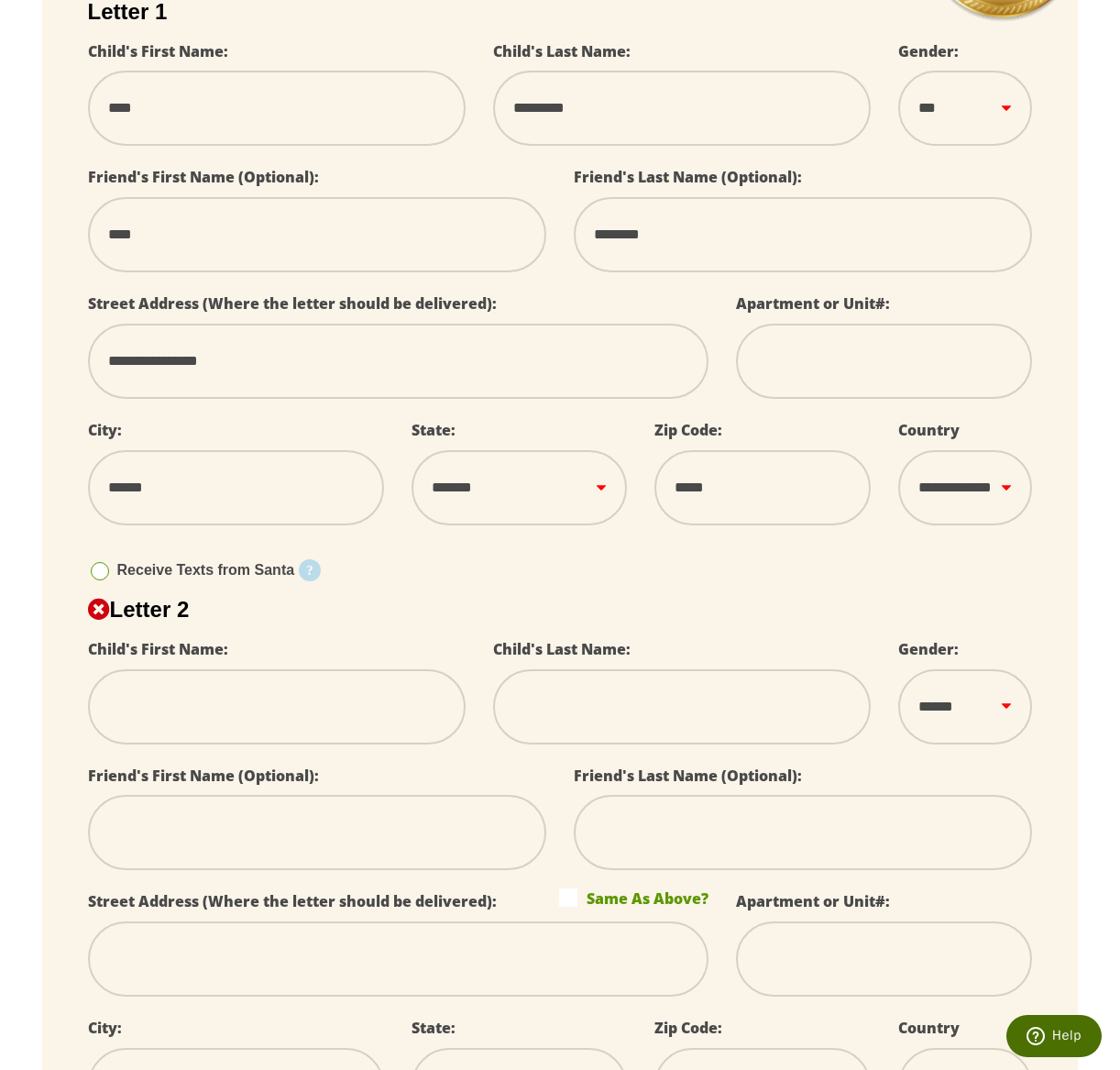 scroll, scrollTop: 476, scrollLeft: 0, axis: vertical 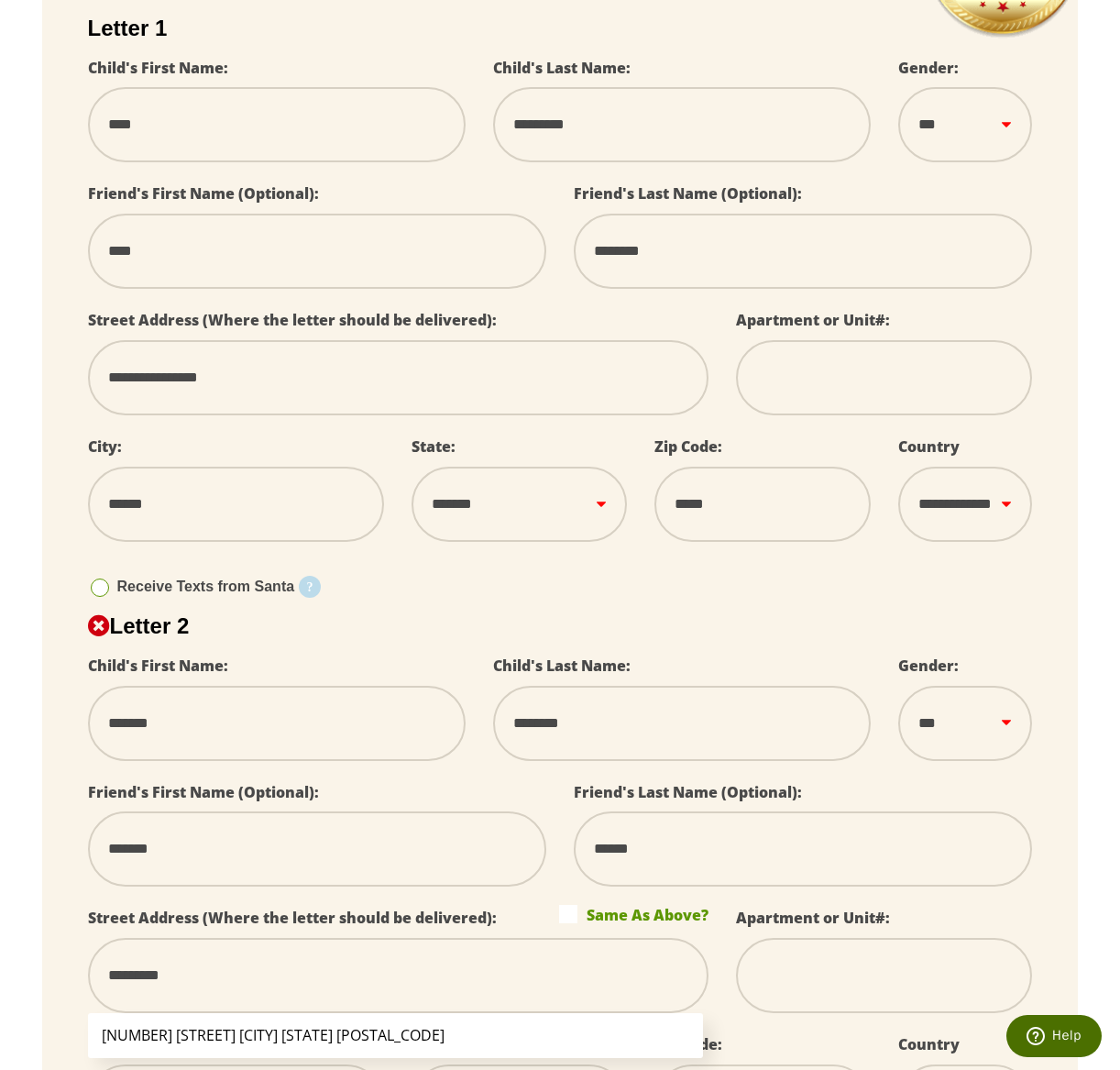 click on "[NUMBER] [STREET] [CITY]
[STATE] [POSTAL_CODE]" at bounding box center (396, 1035) 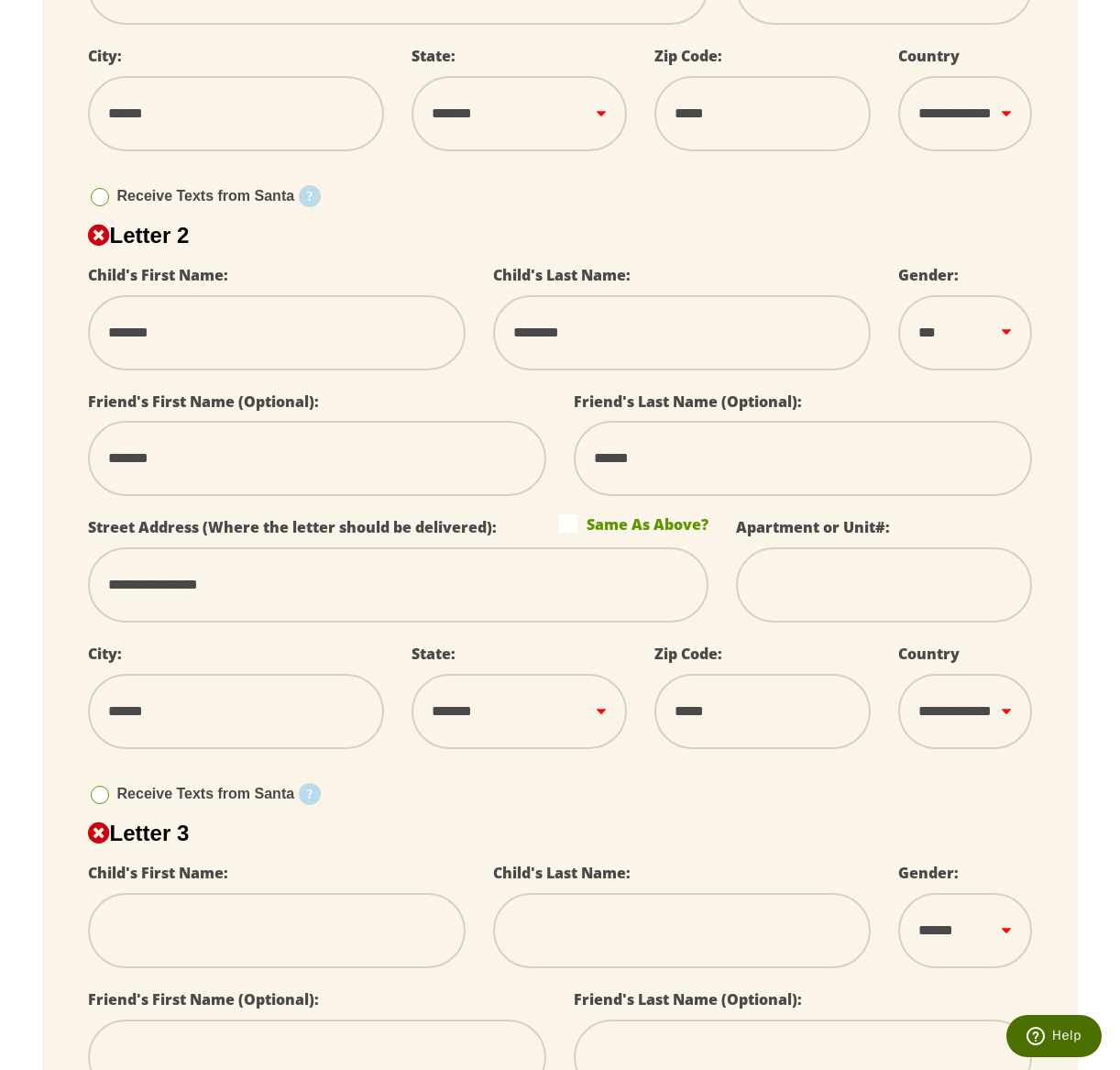scroll, scrollTop: 833, scrollLeft: 0, axis: vertical 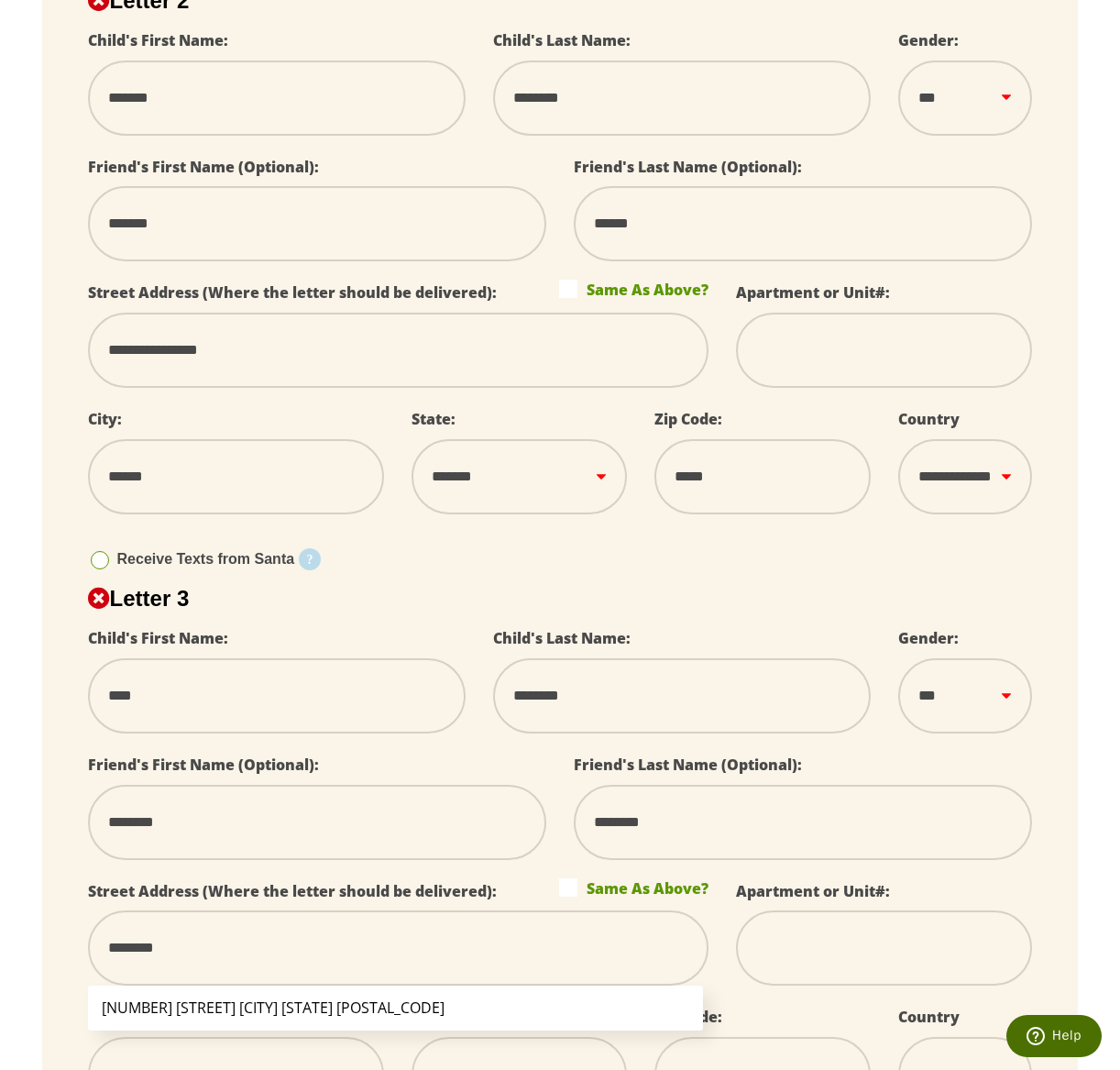 click on "[NUMBER] [STREET] [CITY]
[STATE] [POSTAL_CODE]" at bounding box center (396, 1008) 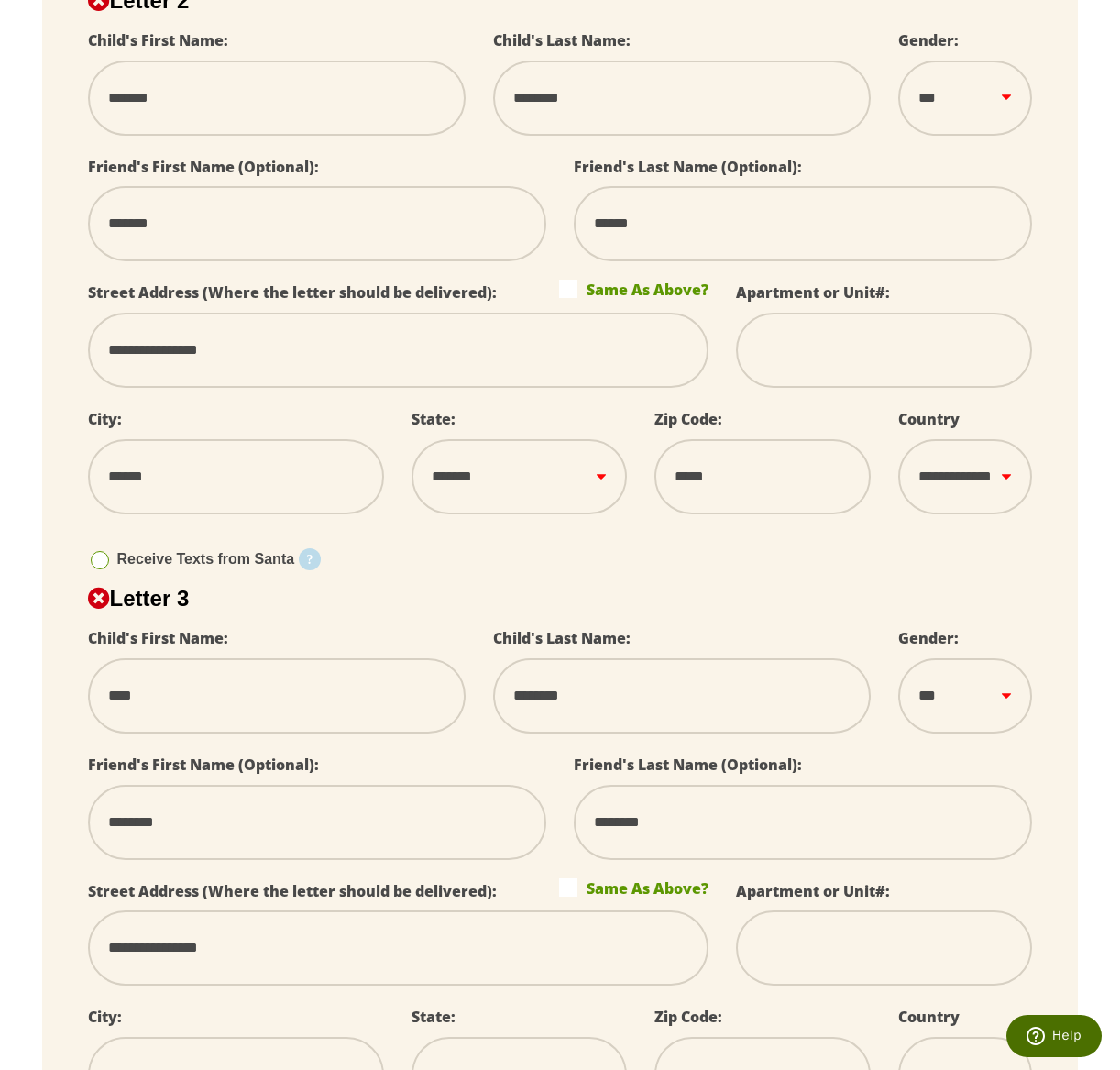 click on "**********" at bounding box center [398, 948] 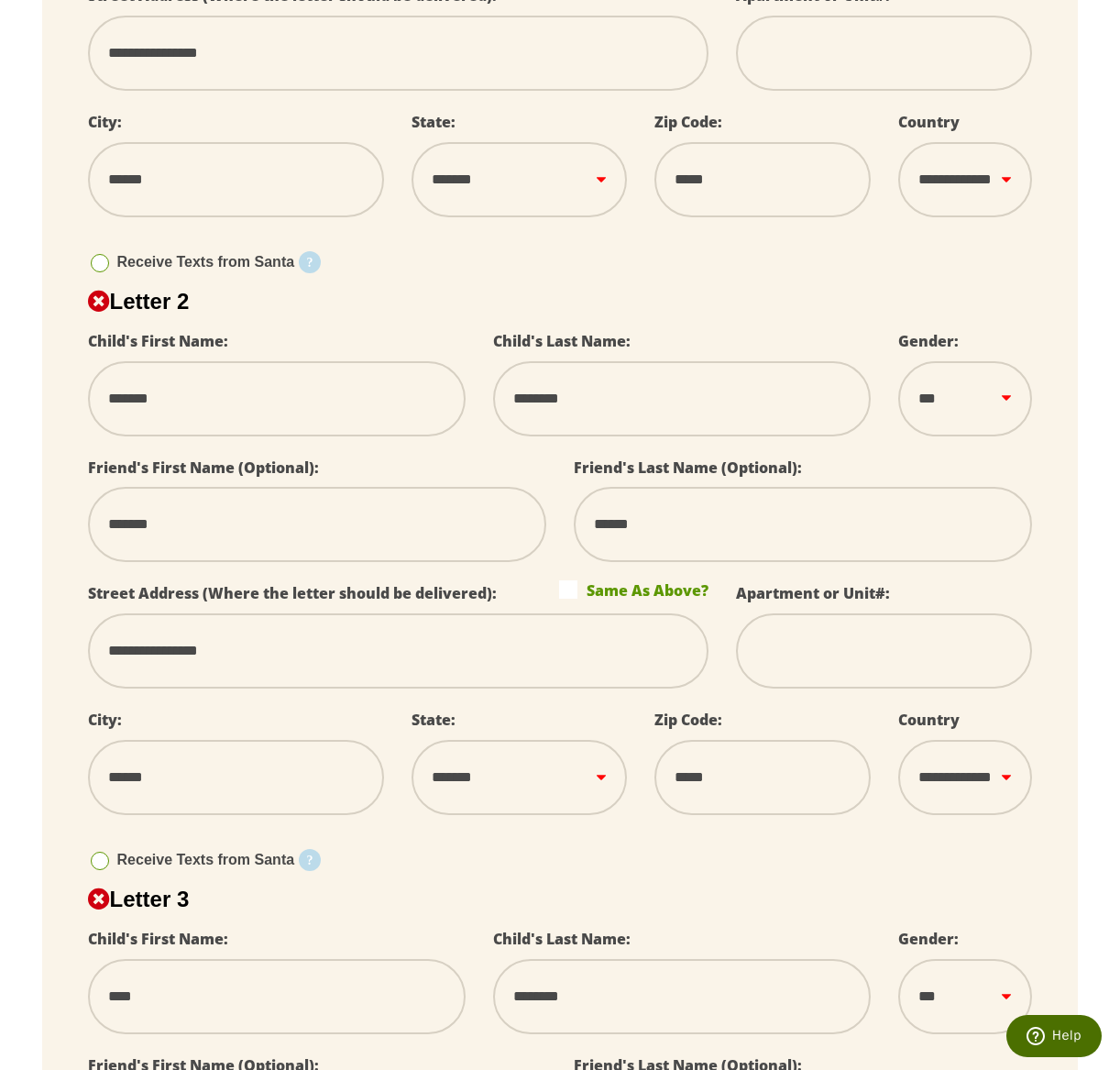 scroll, scrollTop: 636, scrollLeft: 0, axis: vertical 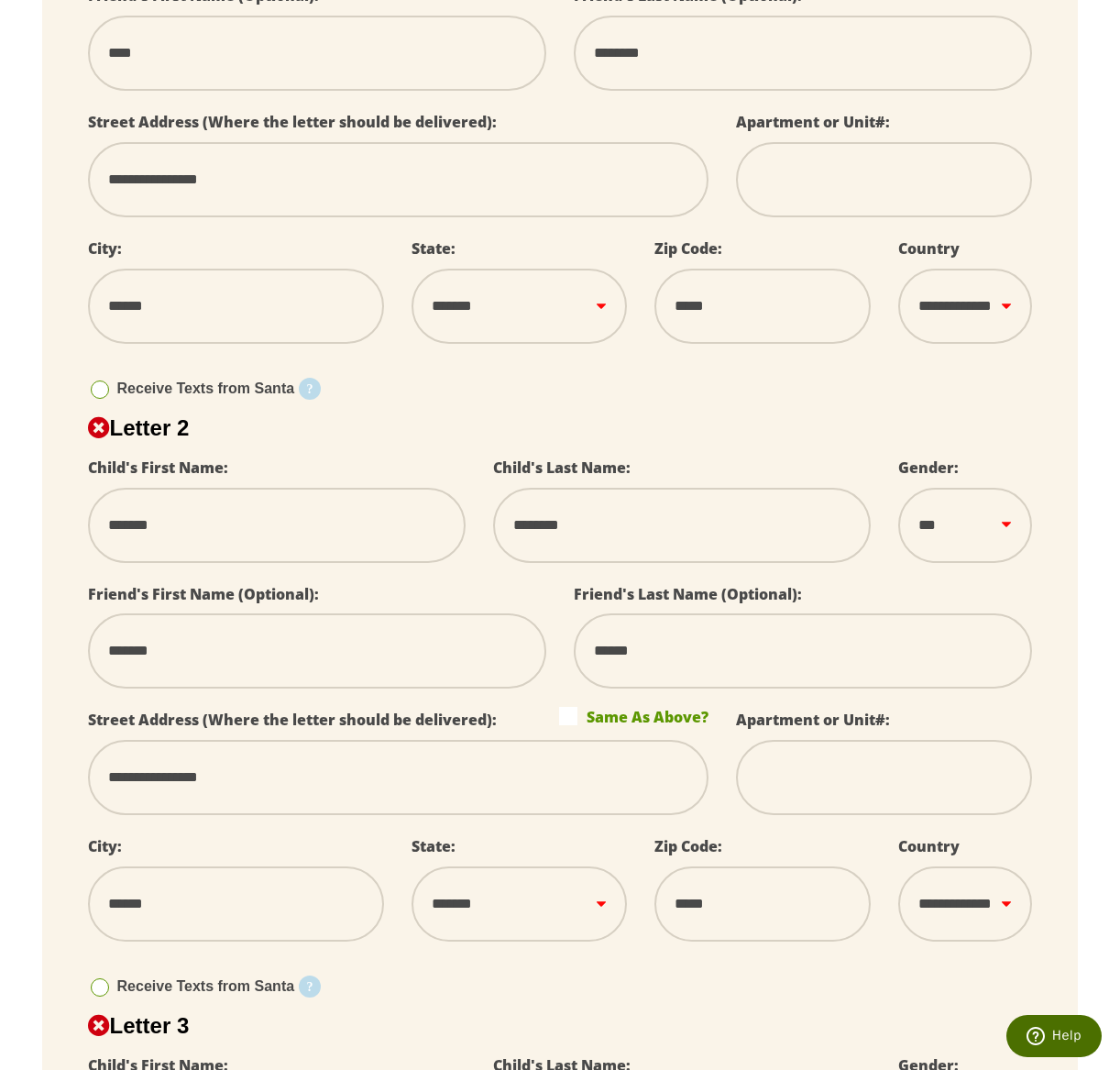 click on "**********" at bounding box center [398, 180] 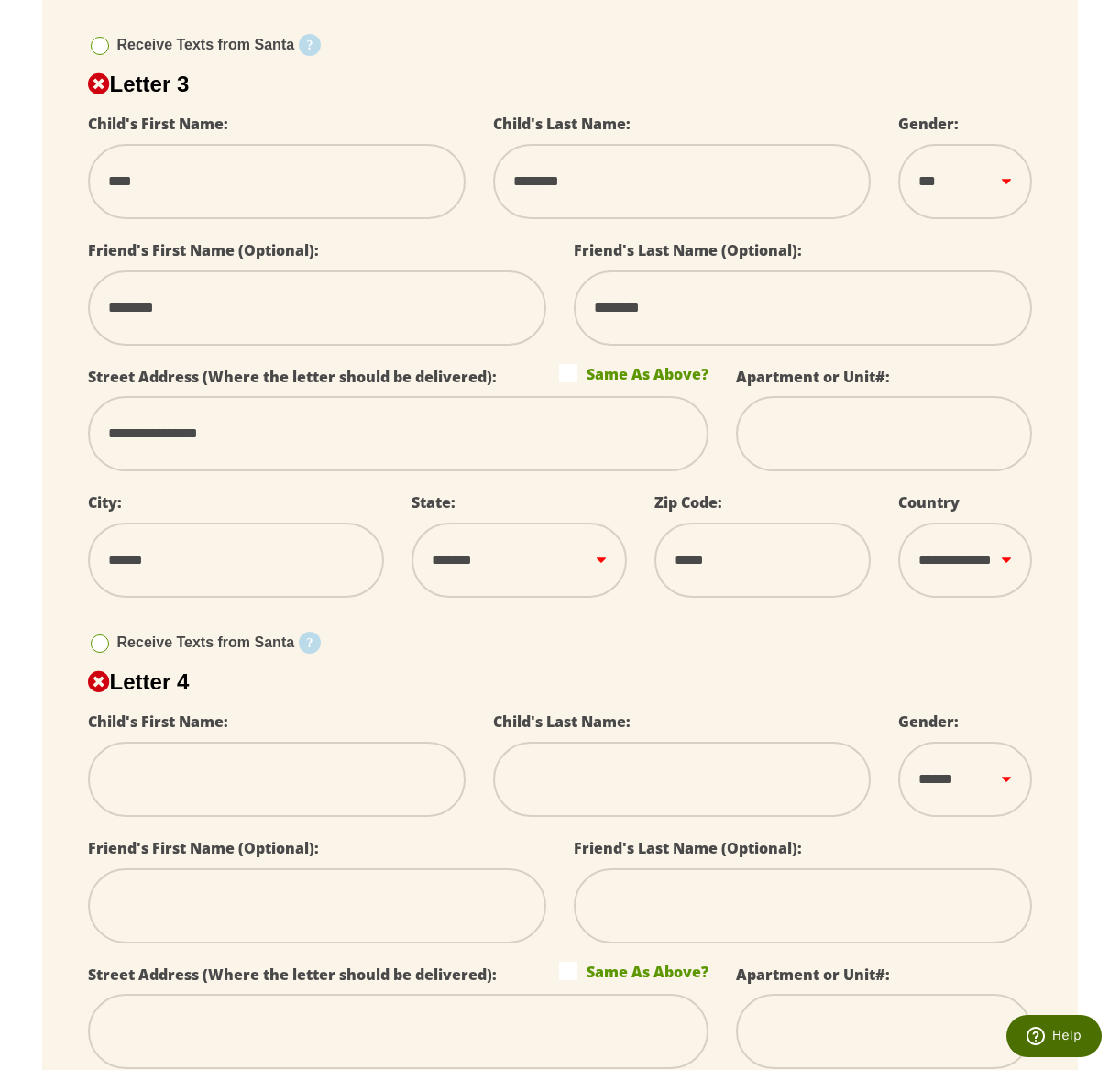 scroll, scrollTop: 1693, scrollLeft: 0, axis: vertical 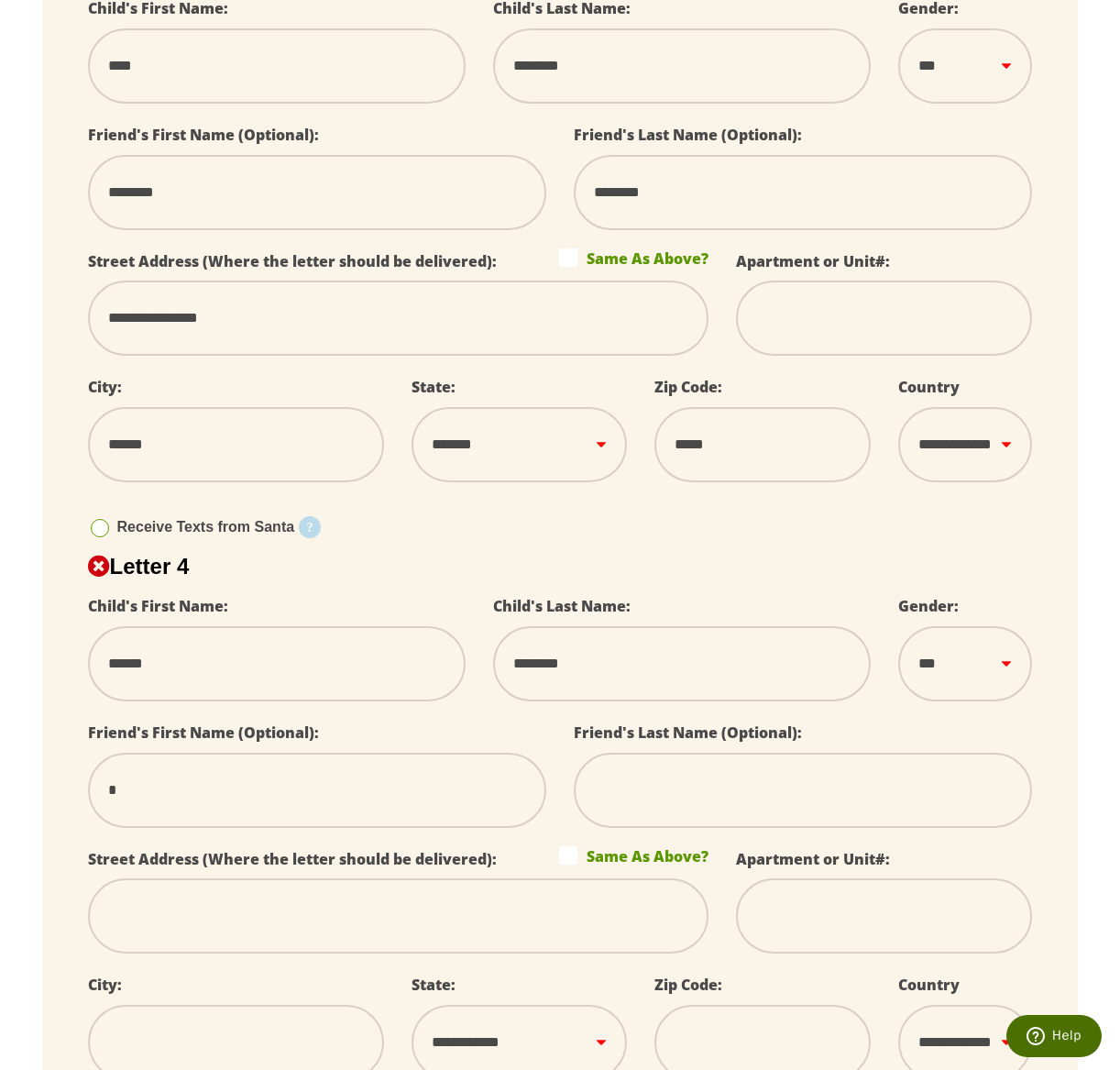 click at bounding box center [317, 790] 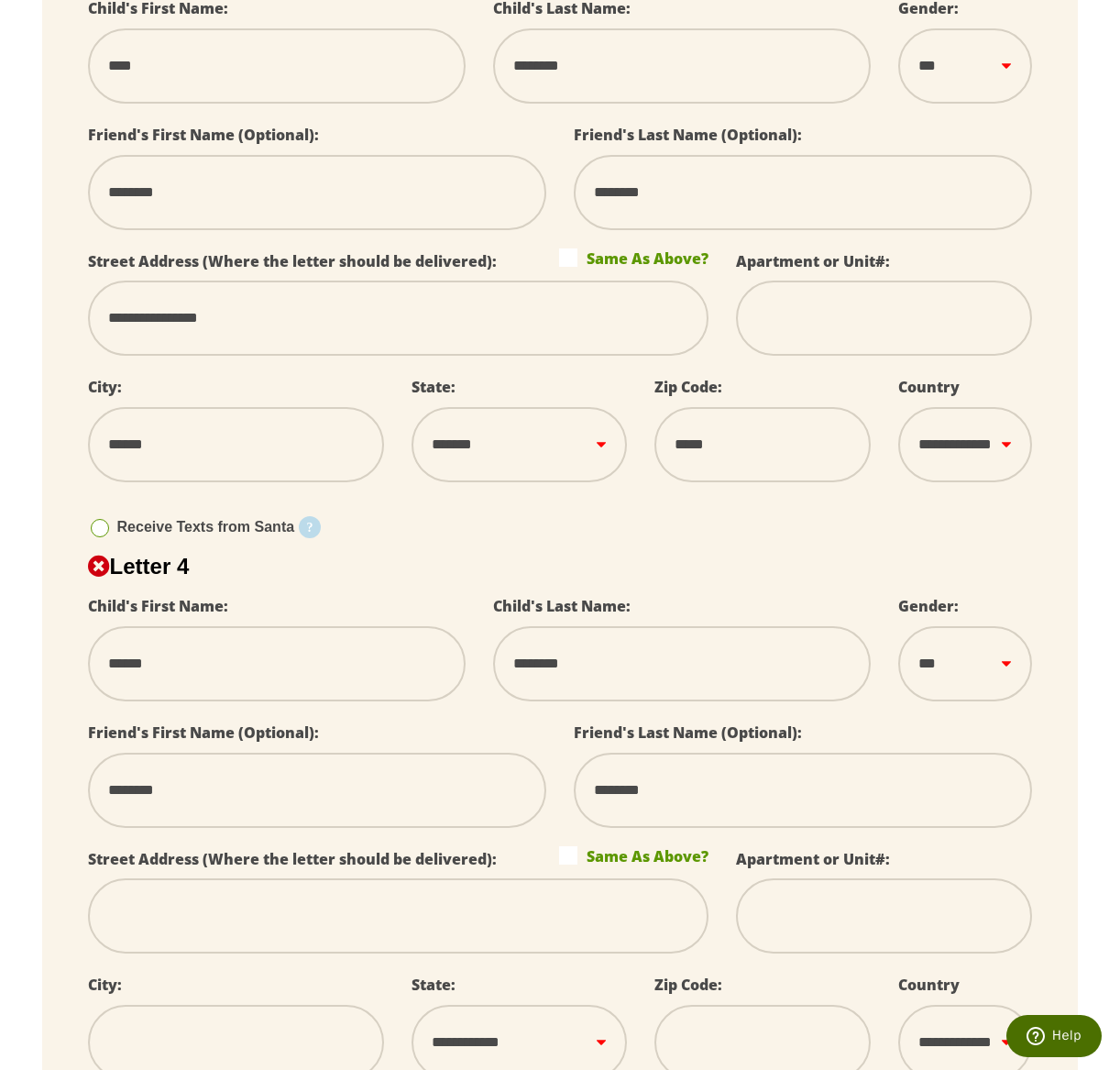 click at bounding box center (398, 916) 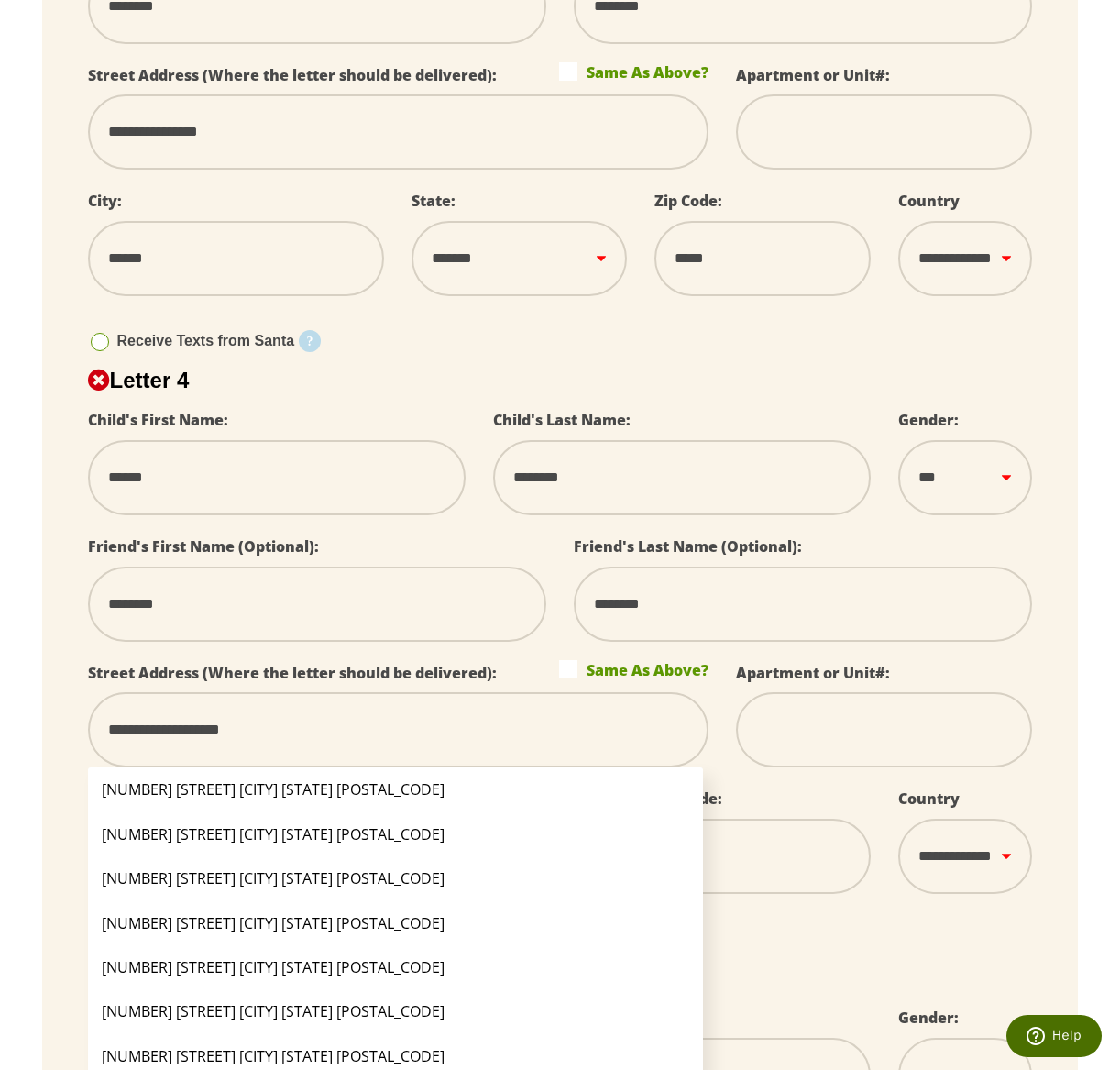 scroll, scrollTop: 1883, scrollLeft: 0, axis: vertical 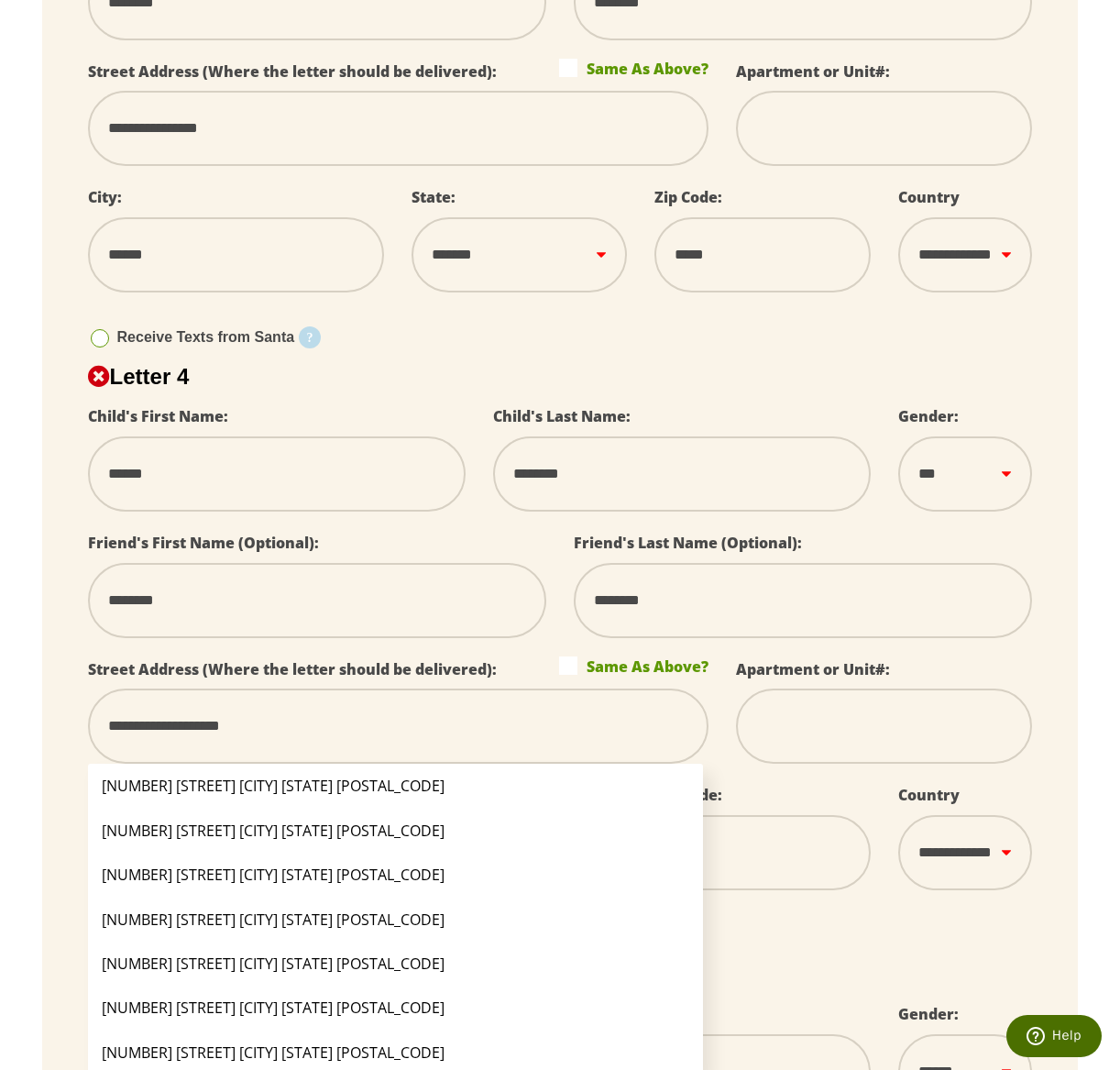 click on "**********" at bounding box center (398, 726) 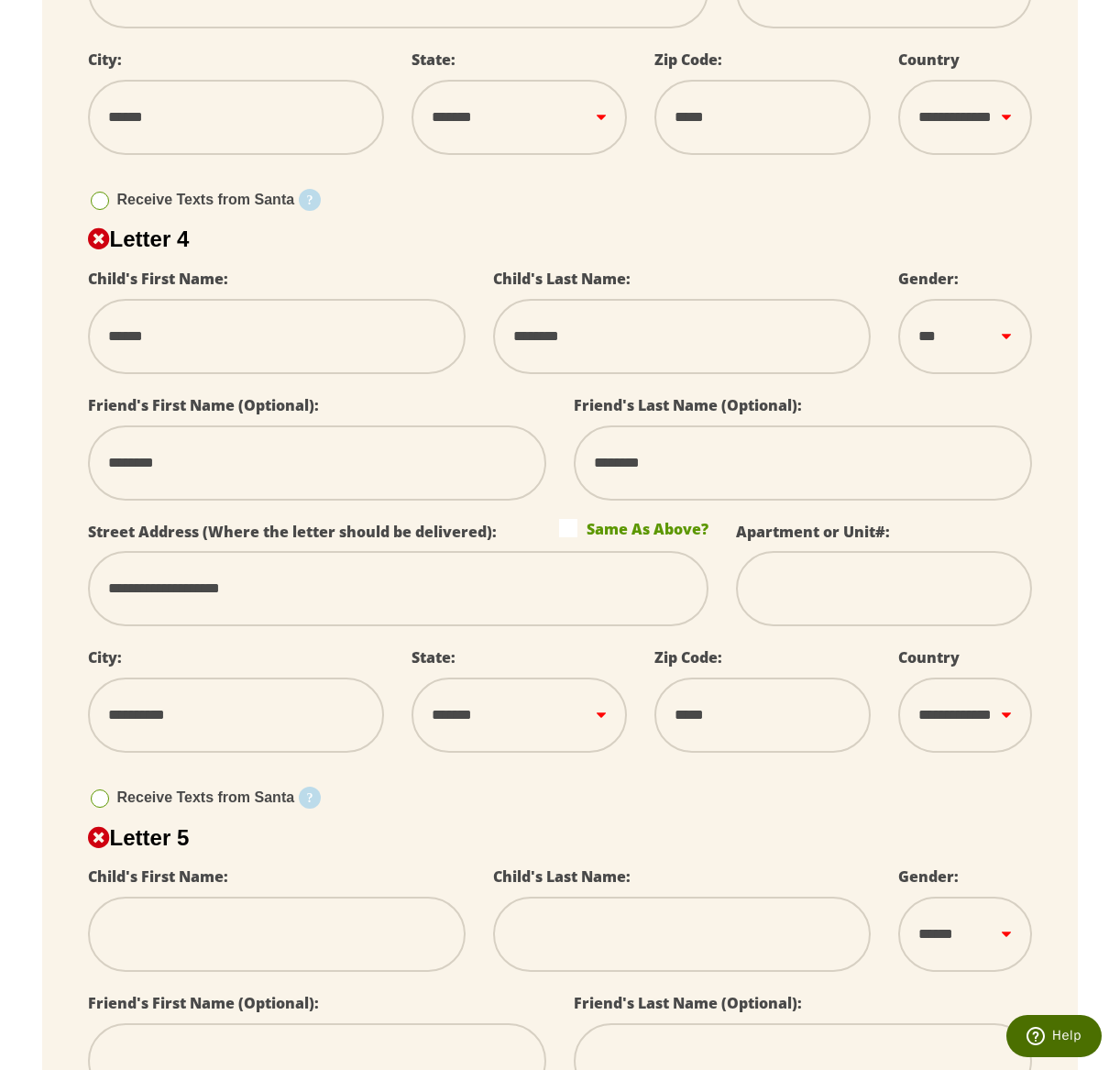 scroll, scrollTop: 2151, scrollLeft: 0, axis: vertical 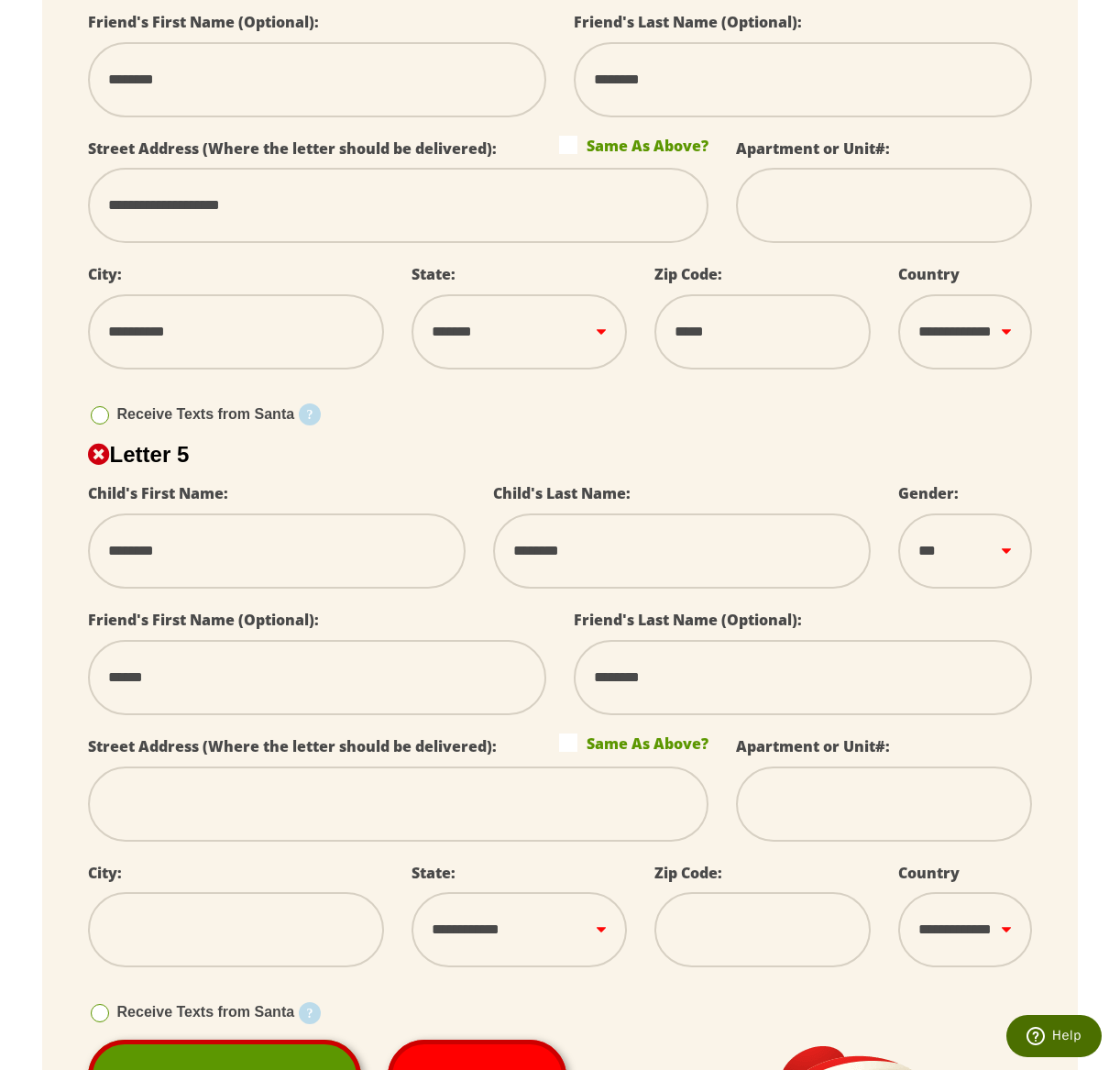 click on "Same As Above?" at bounding box center (633, 743) 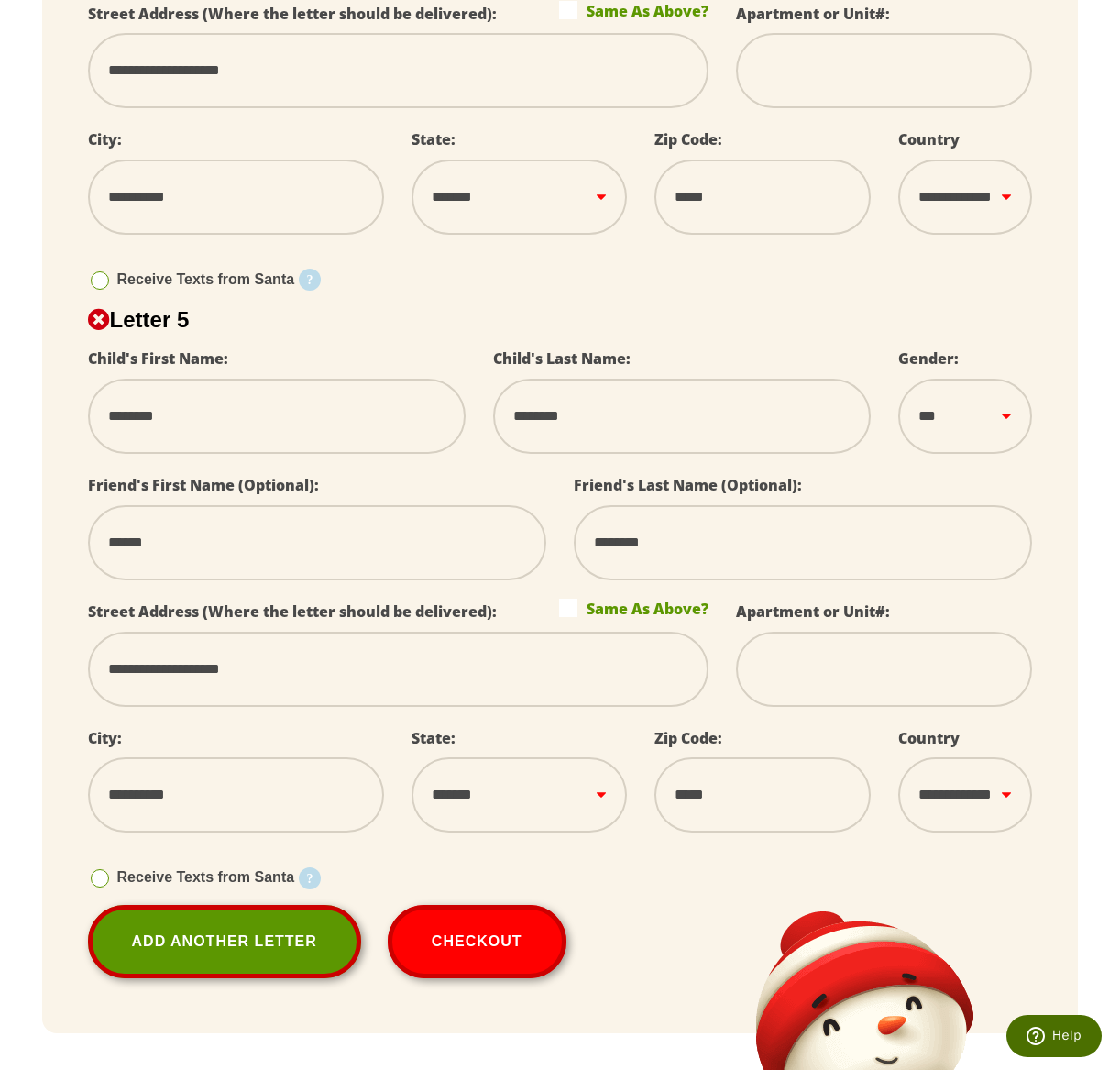 scroll, scrollTop: 2599, scrollLeft: 0, axis: vertical 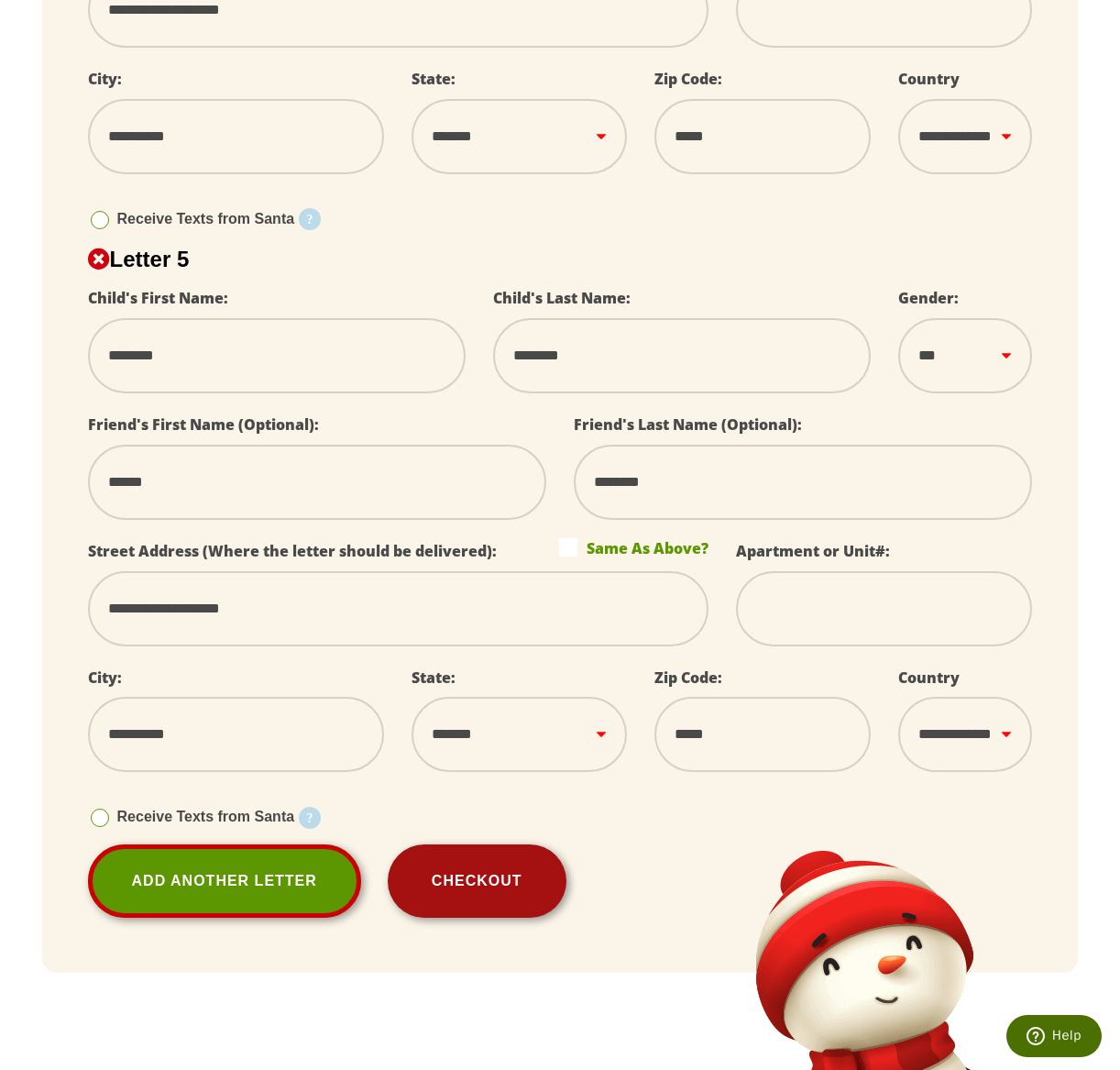 click on "Checkout" at bounding box center [477, 881] 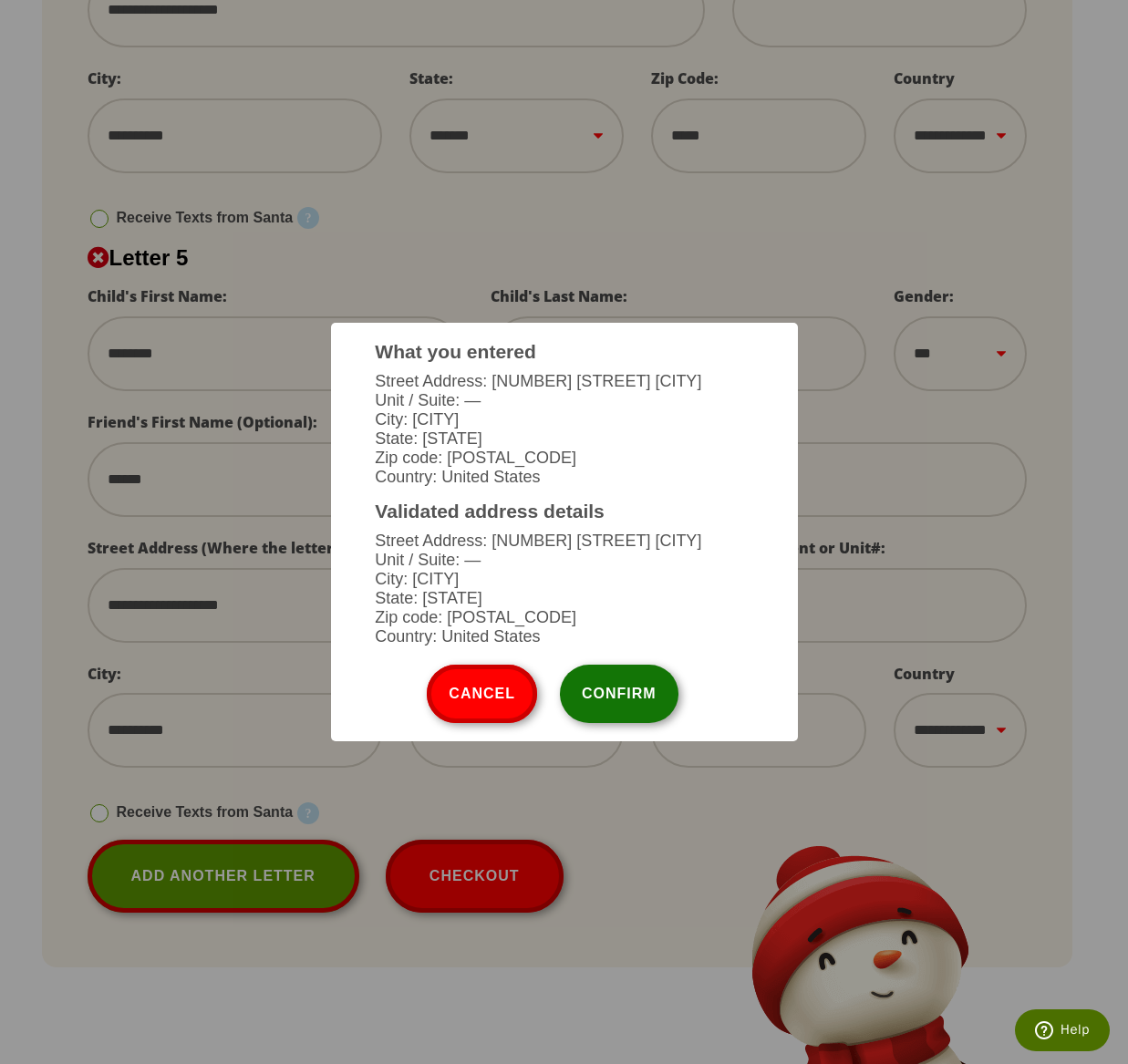 click on "Confirm" at bounding box center (619, 694) 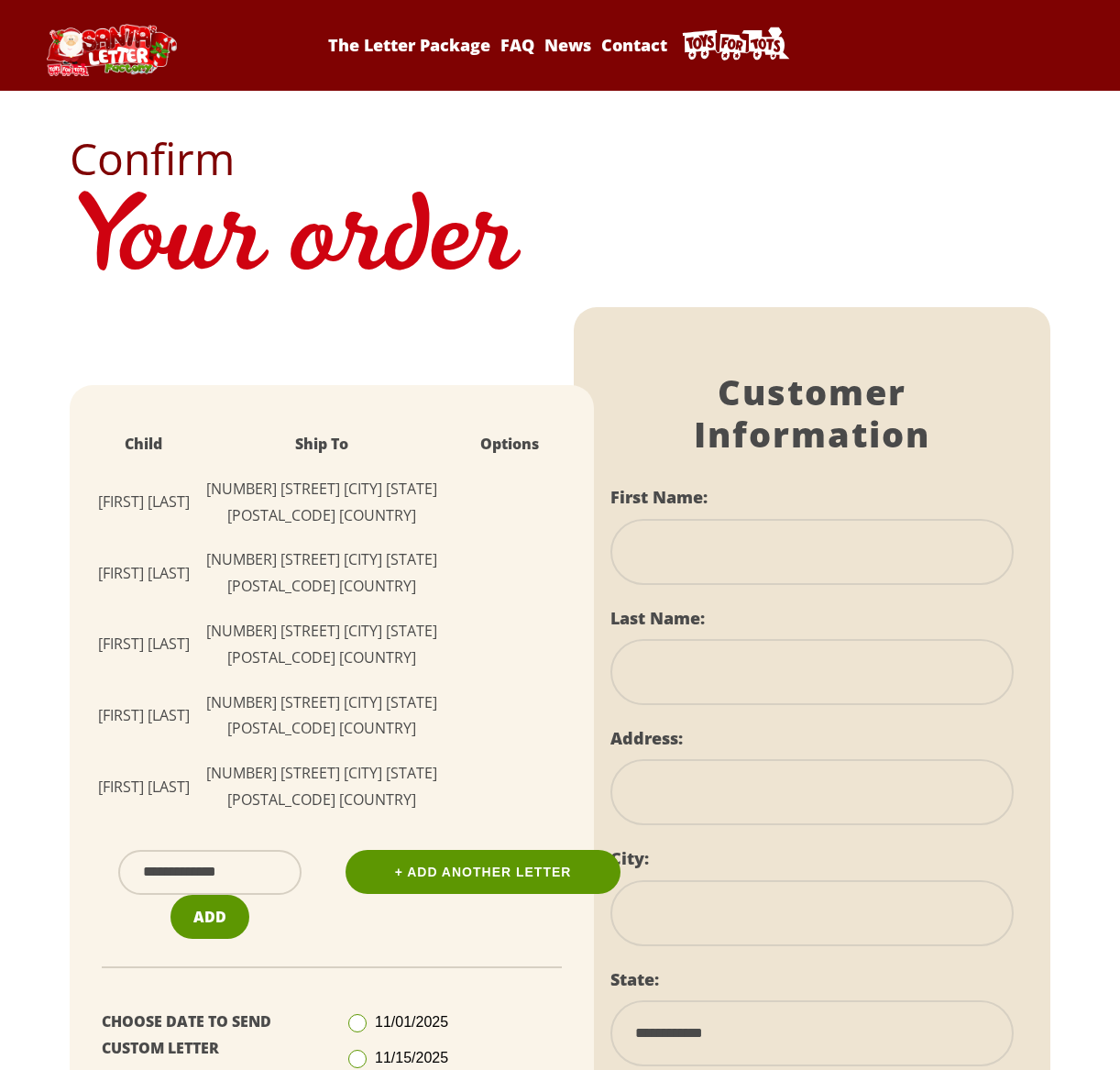 scroll, scrollTop: 0, scrollLeft: 0, axis: both 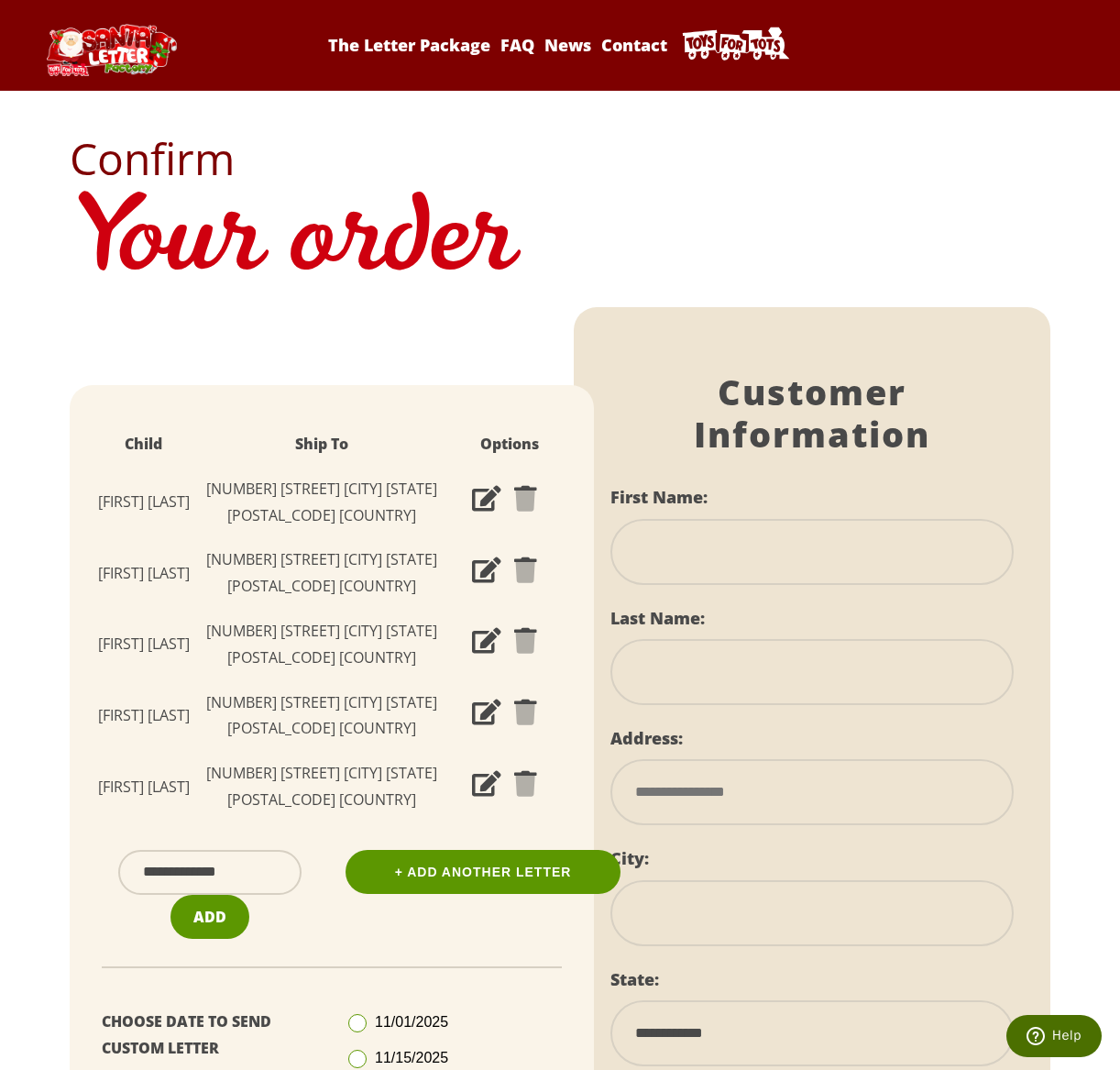 drag, startPoint x: 220, startPoint y: 695, endPoint x: 387, endPoint y: 722, distance: 169.16855 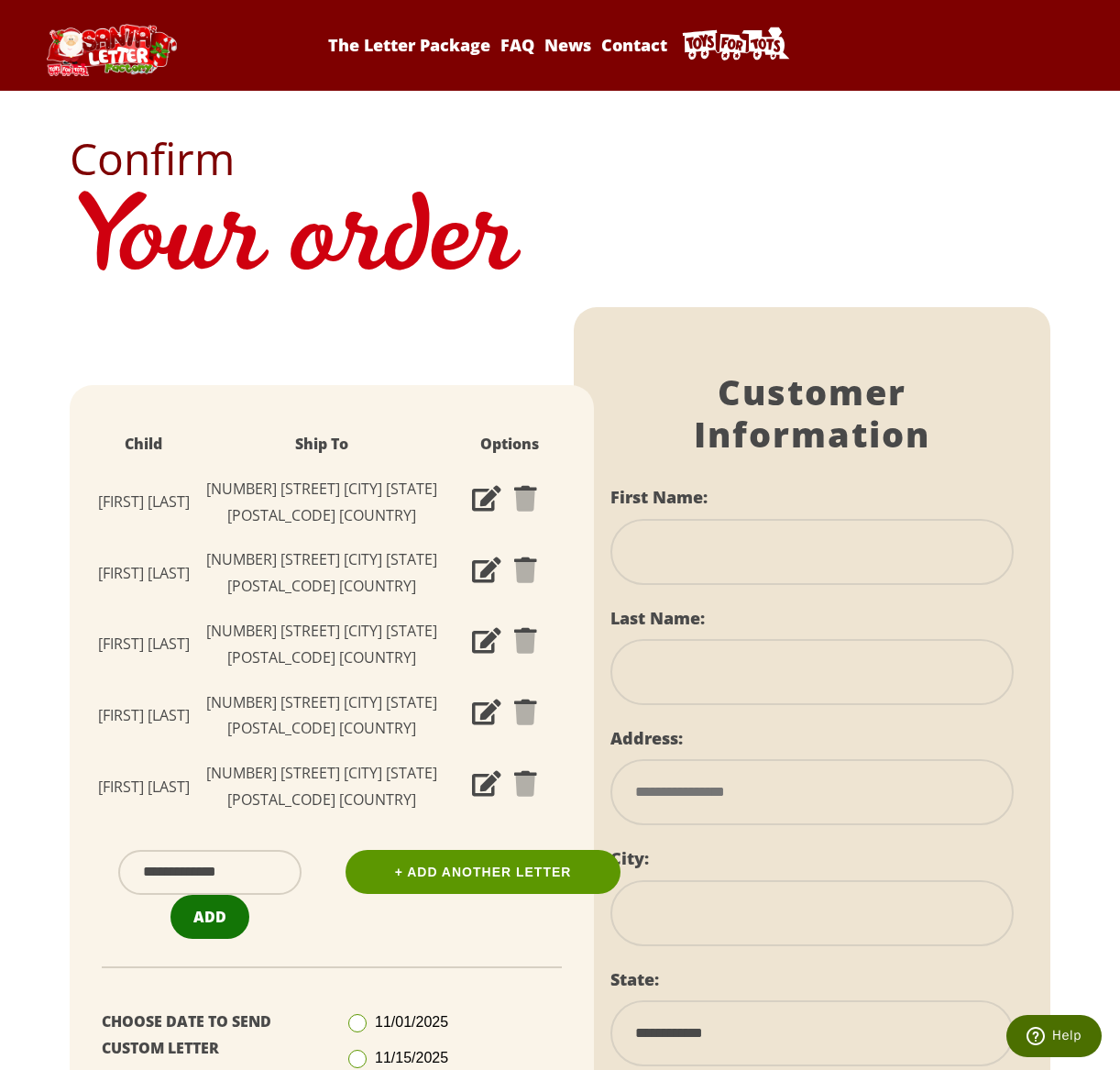 click on "Add" at bounding box center [210, 917] 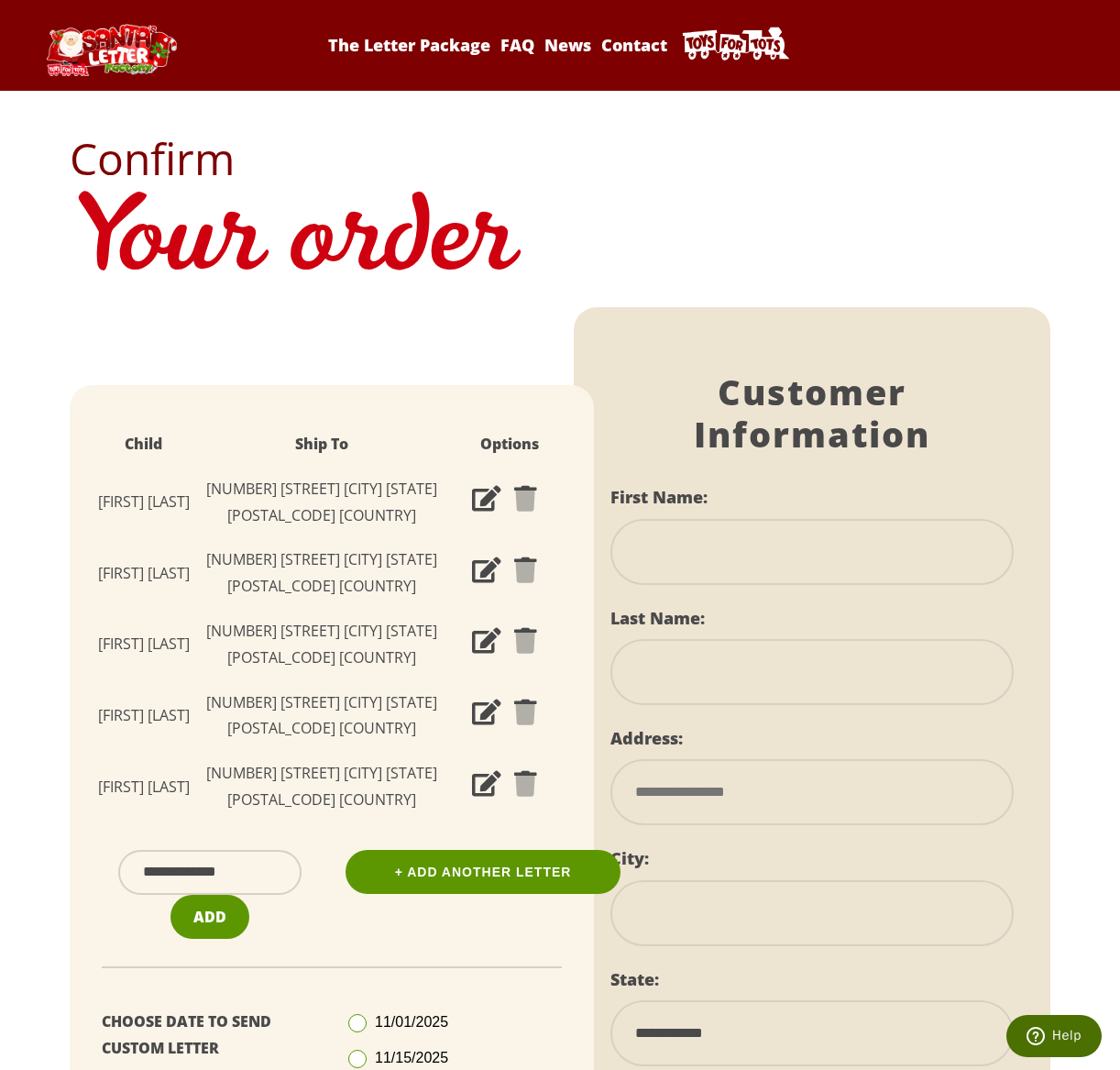 click at bounding box center [812, 552] 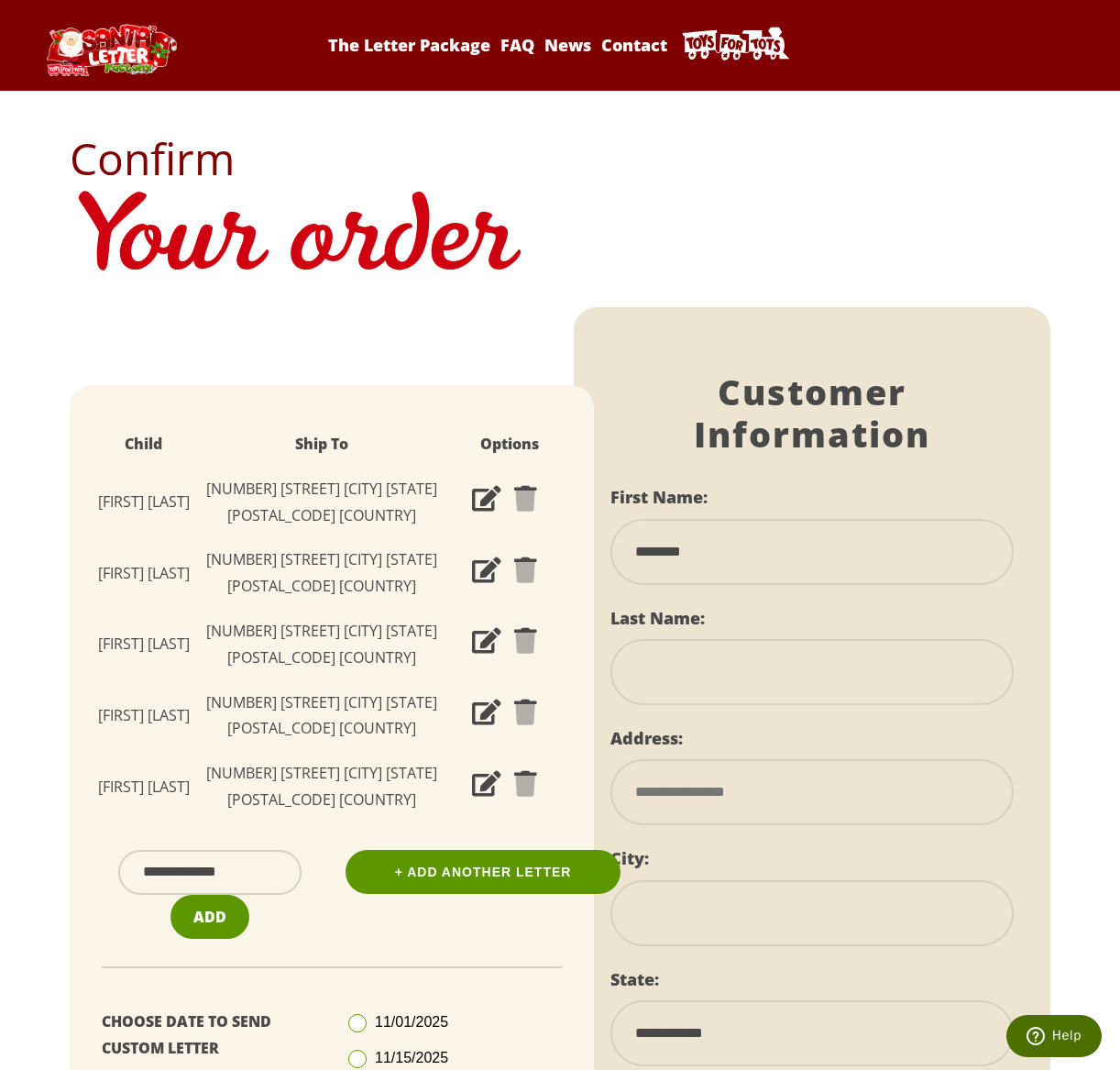 type on "******" 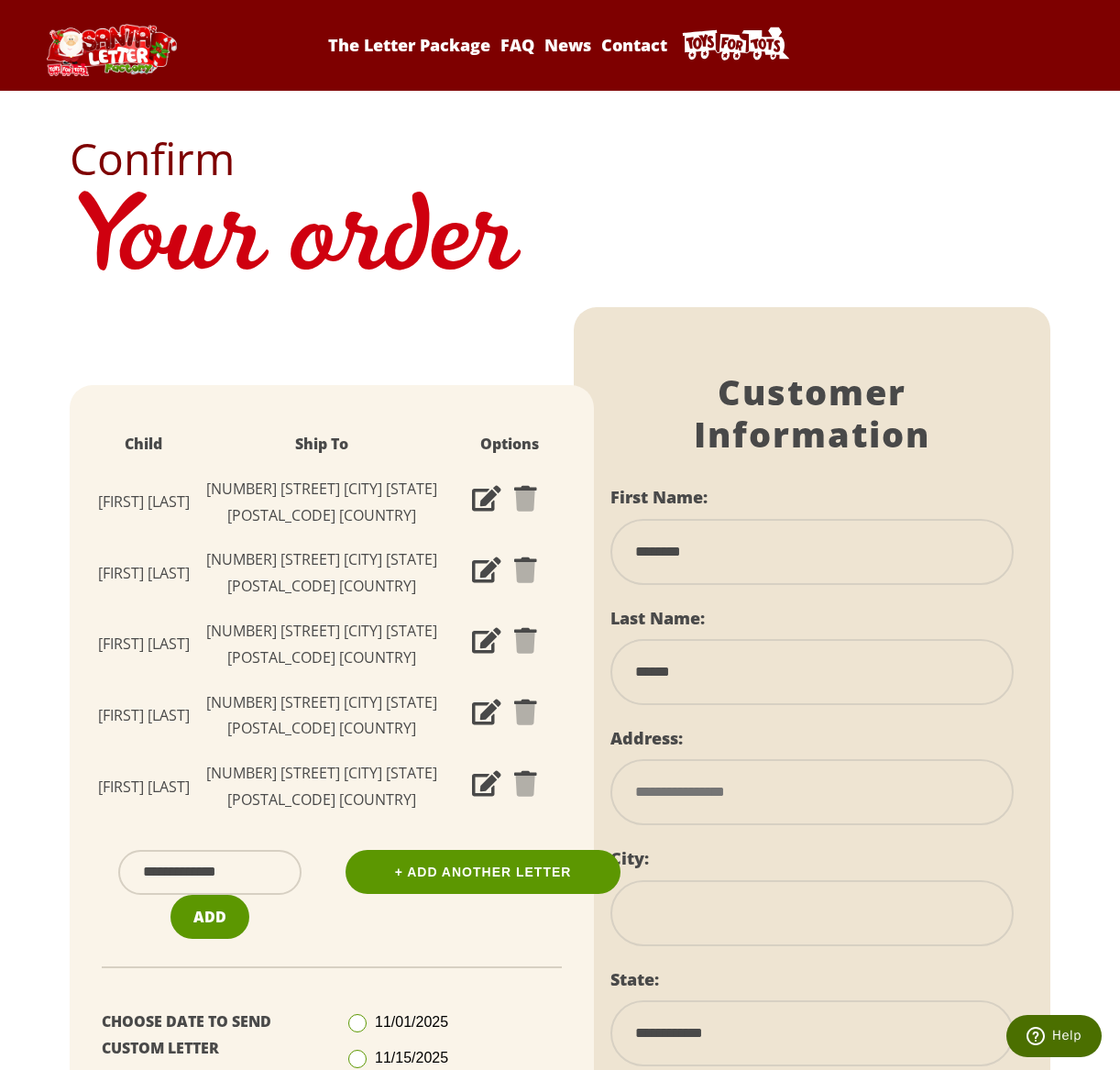 type on "**********" 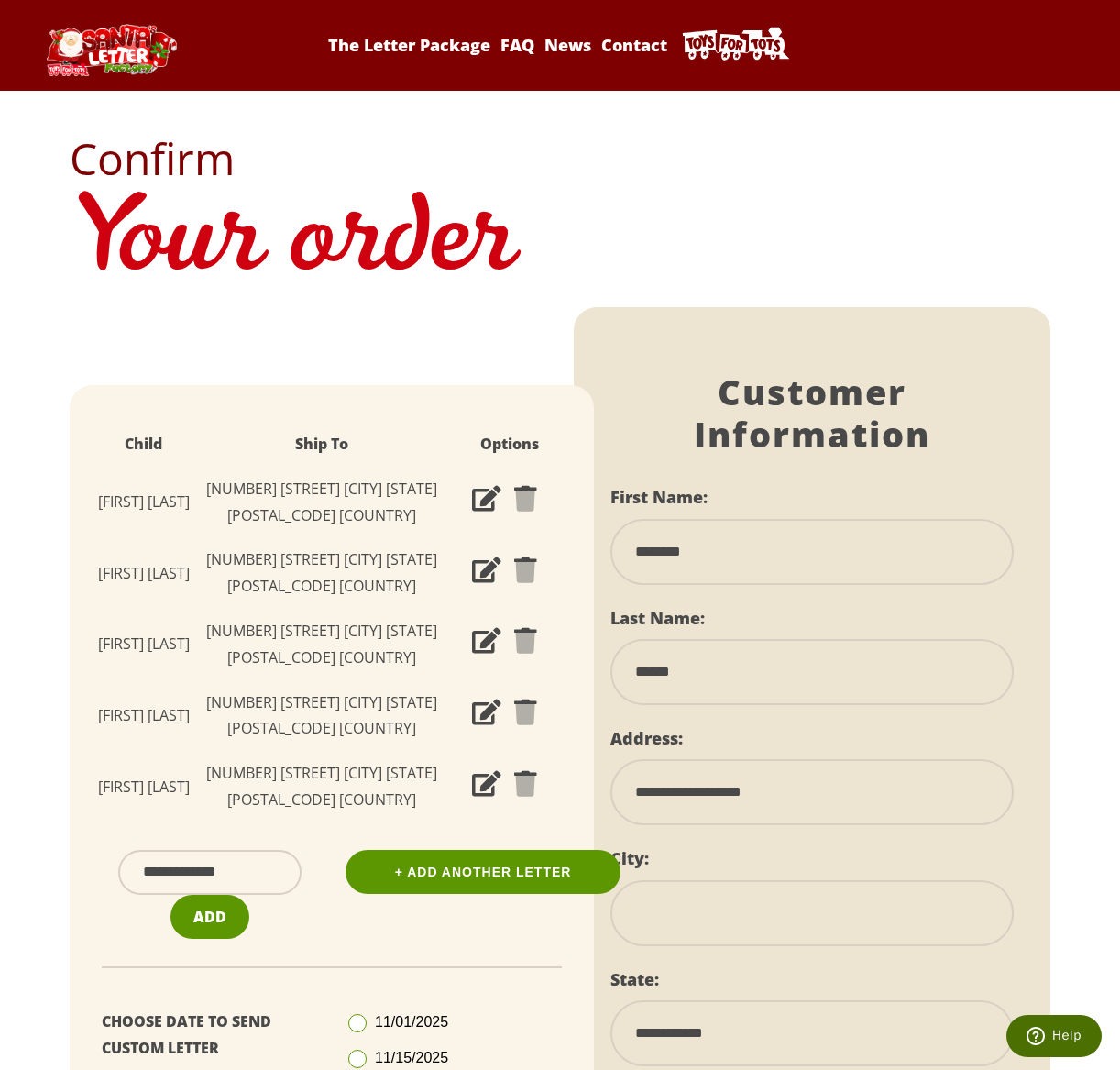 type on "*********" 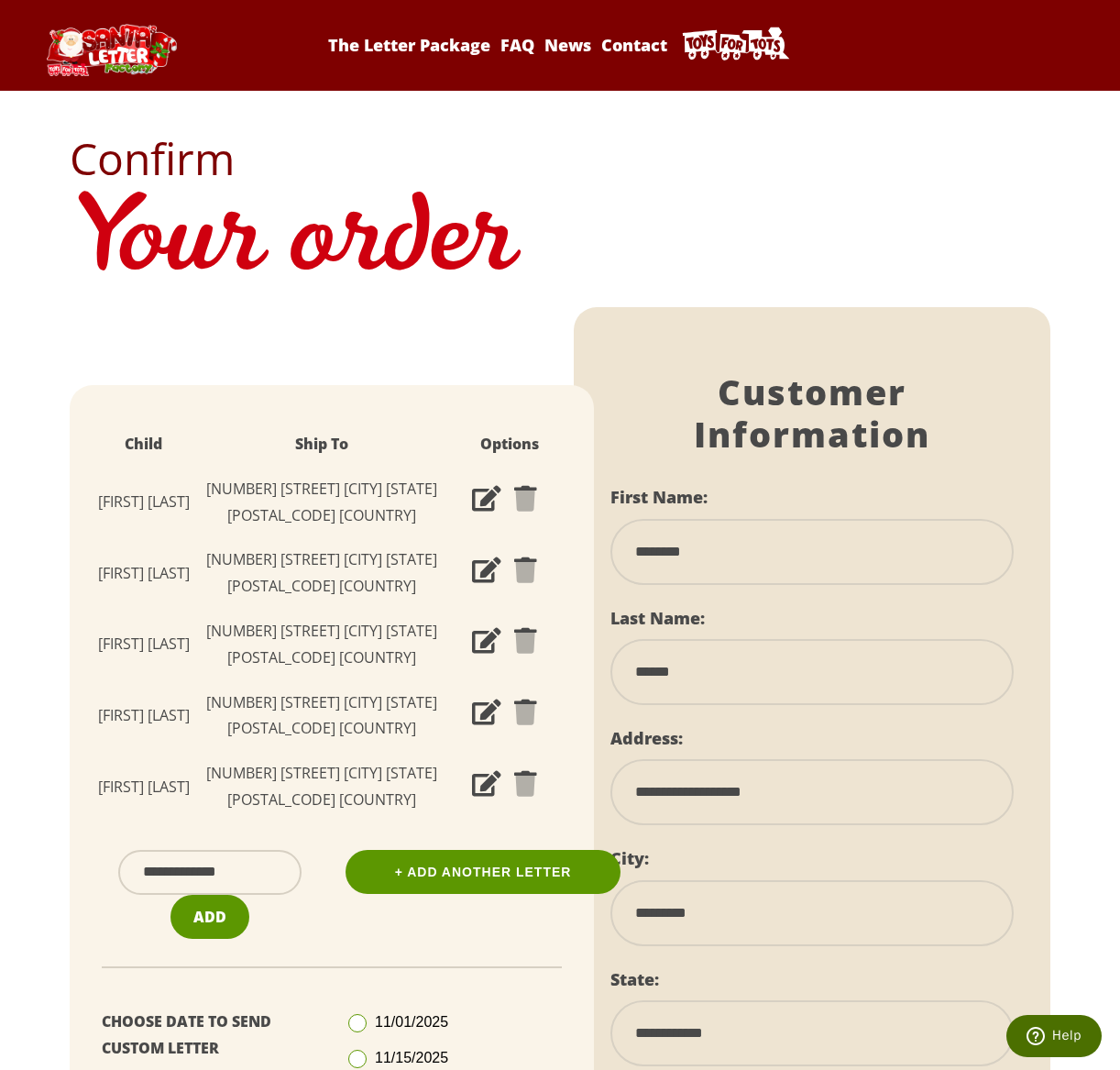select on "**" 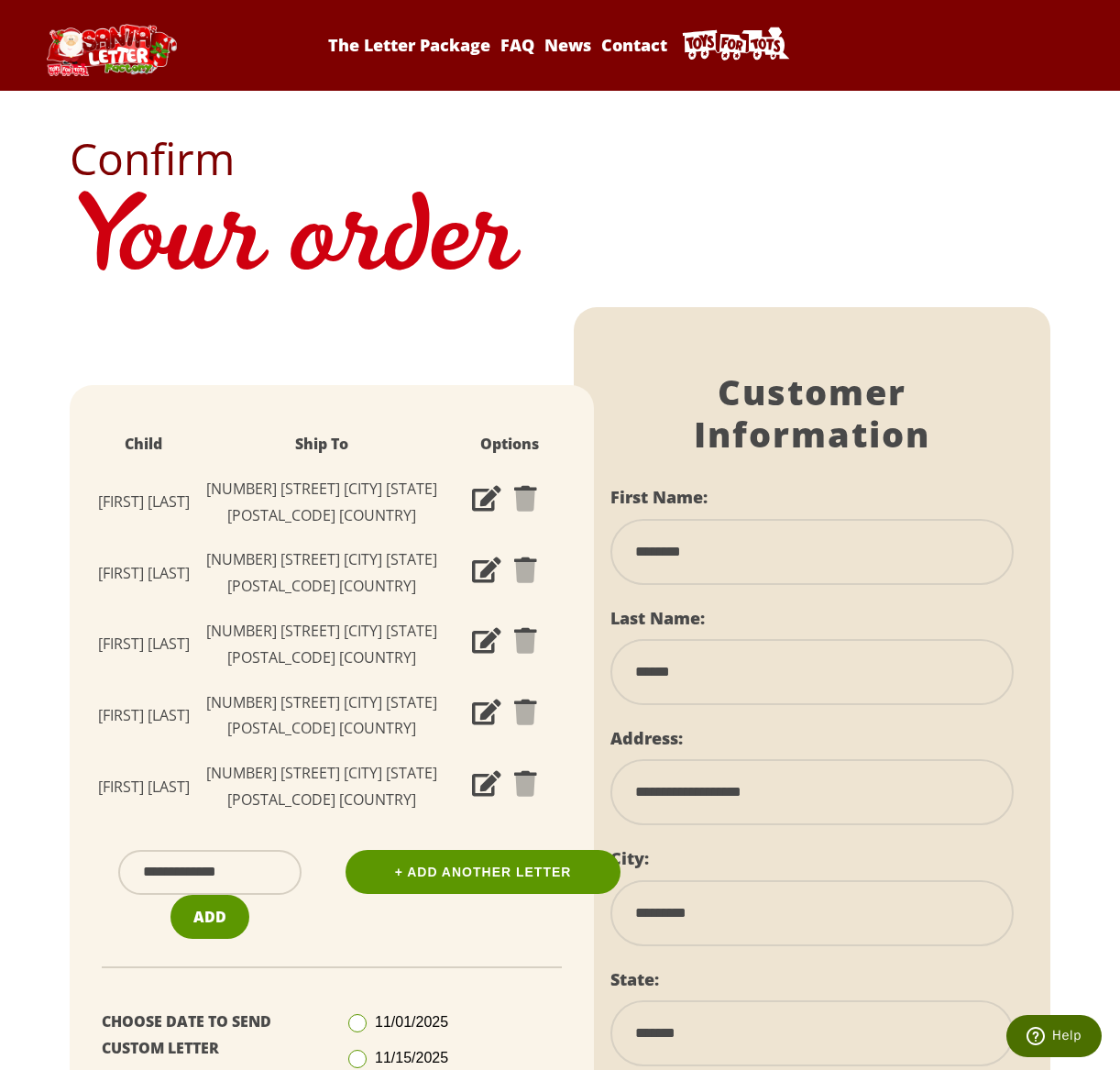 type on "*****" 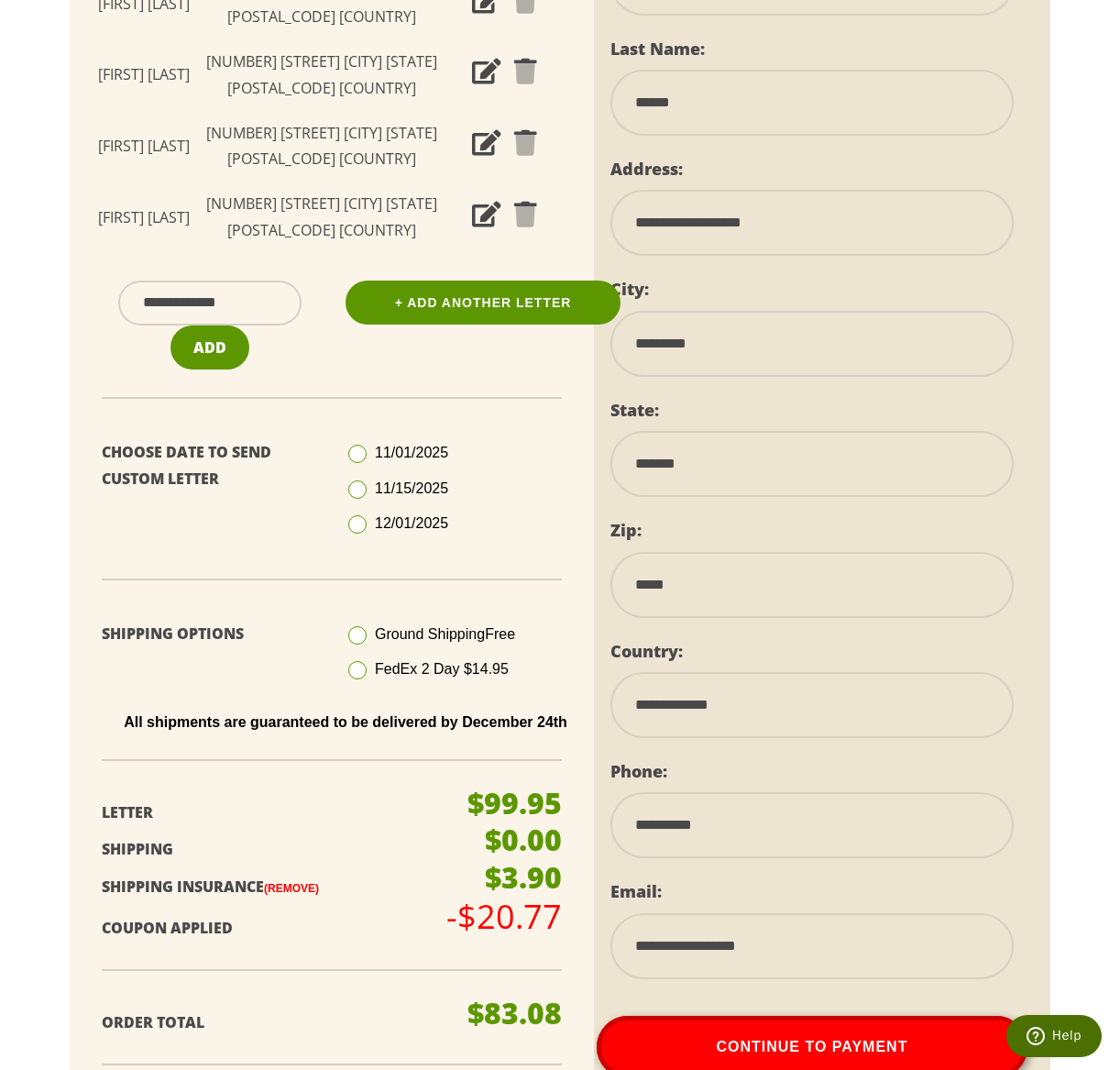 scroll, scrollTop: 617, scrollLeft: 0, axis: vertical 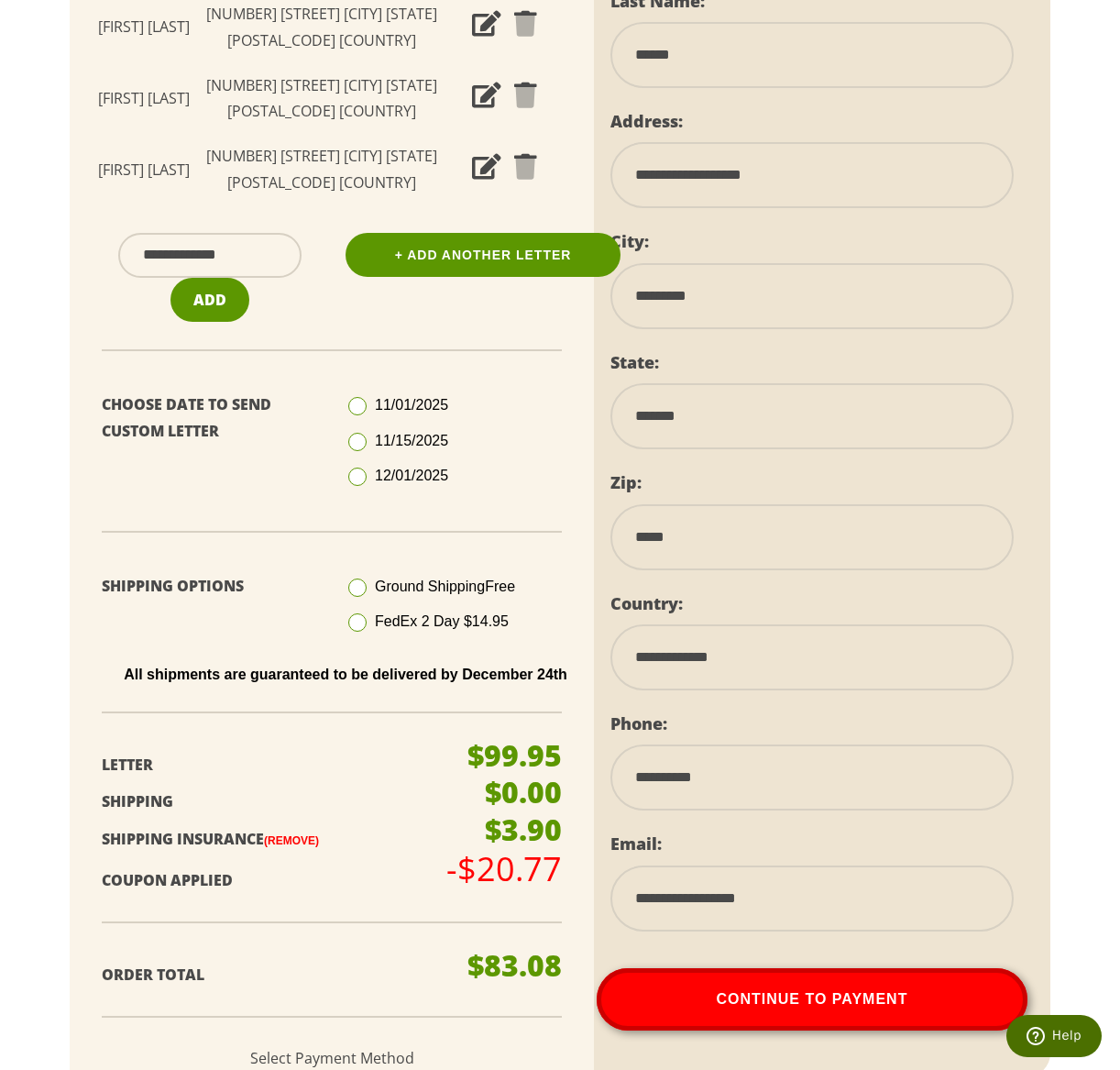 click at bounding box center (357, 477) 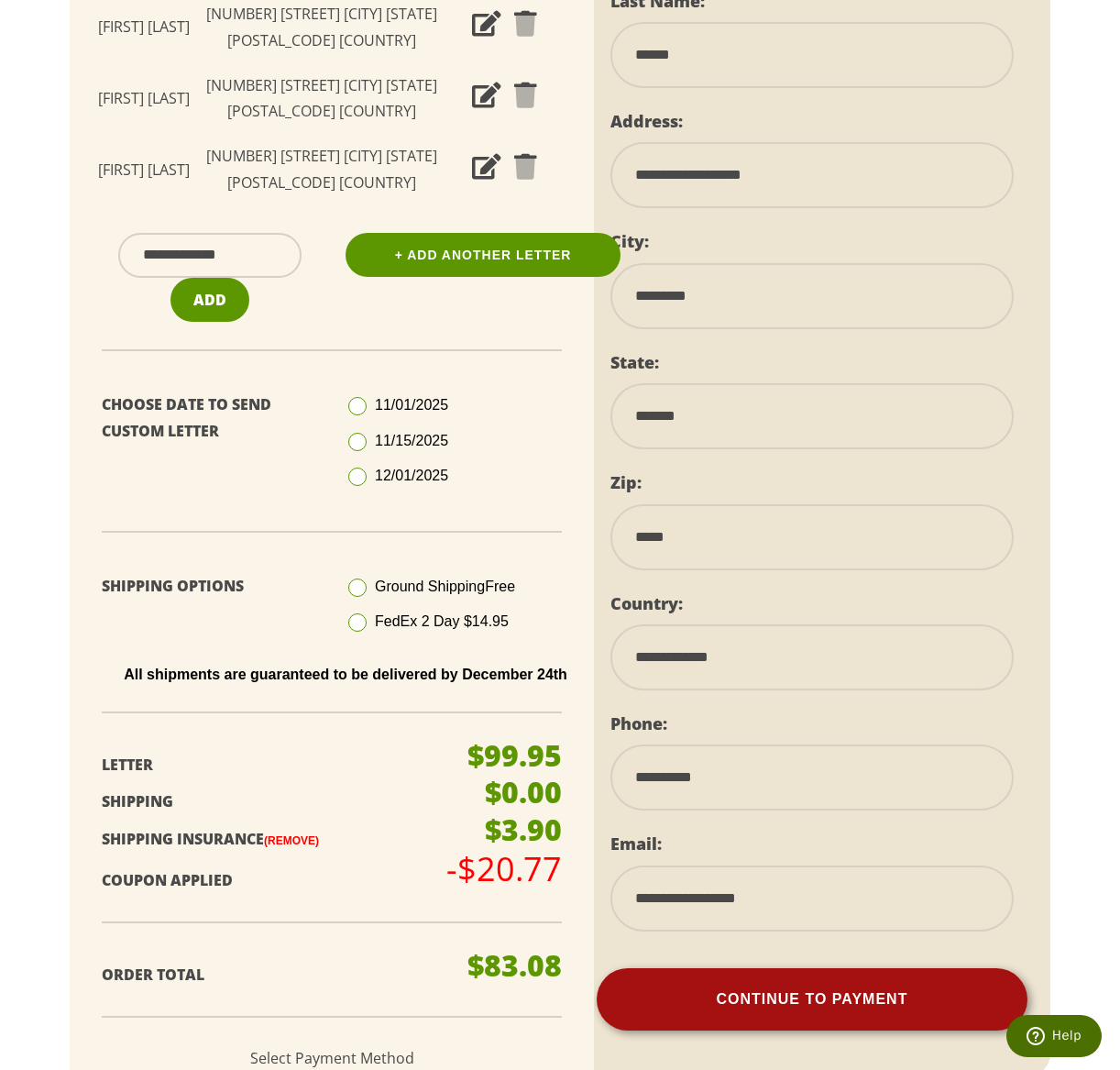 click on "Continue To Payment" at bounding box center (812, 999) 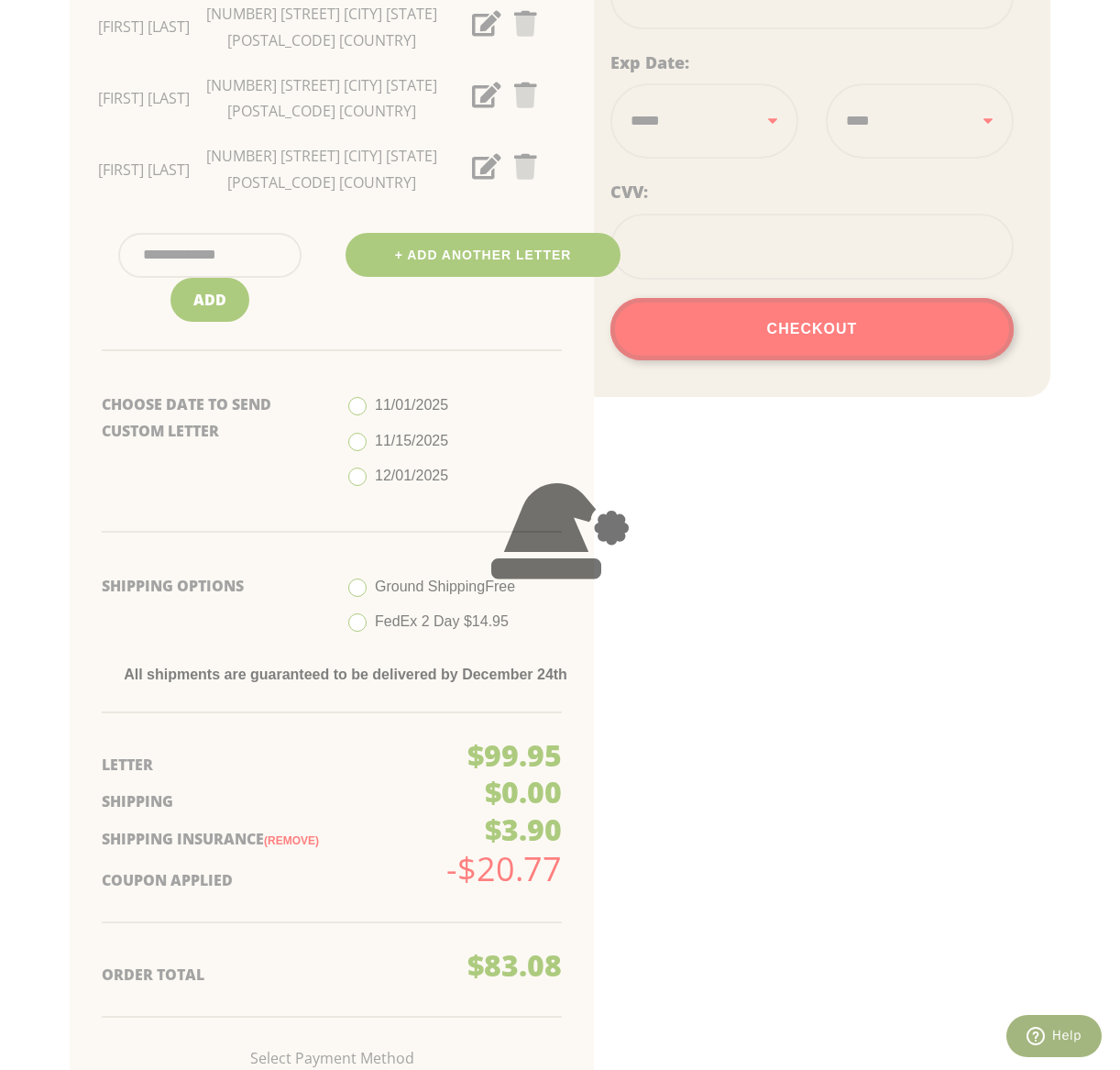 scroll, scrollTop: 481, scrollLeft: 0, axis: vertical 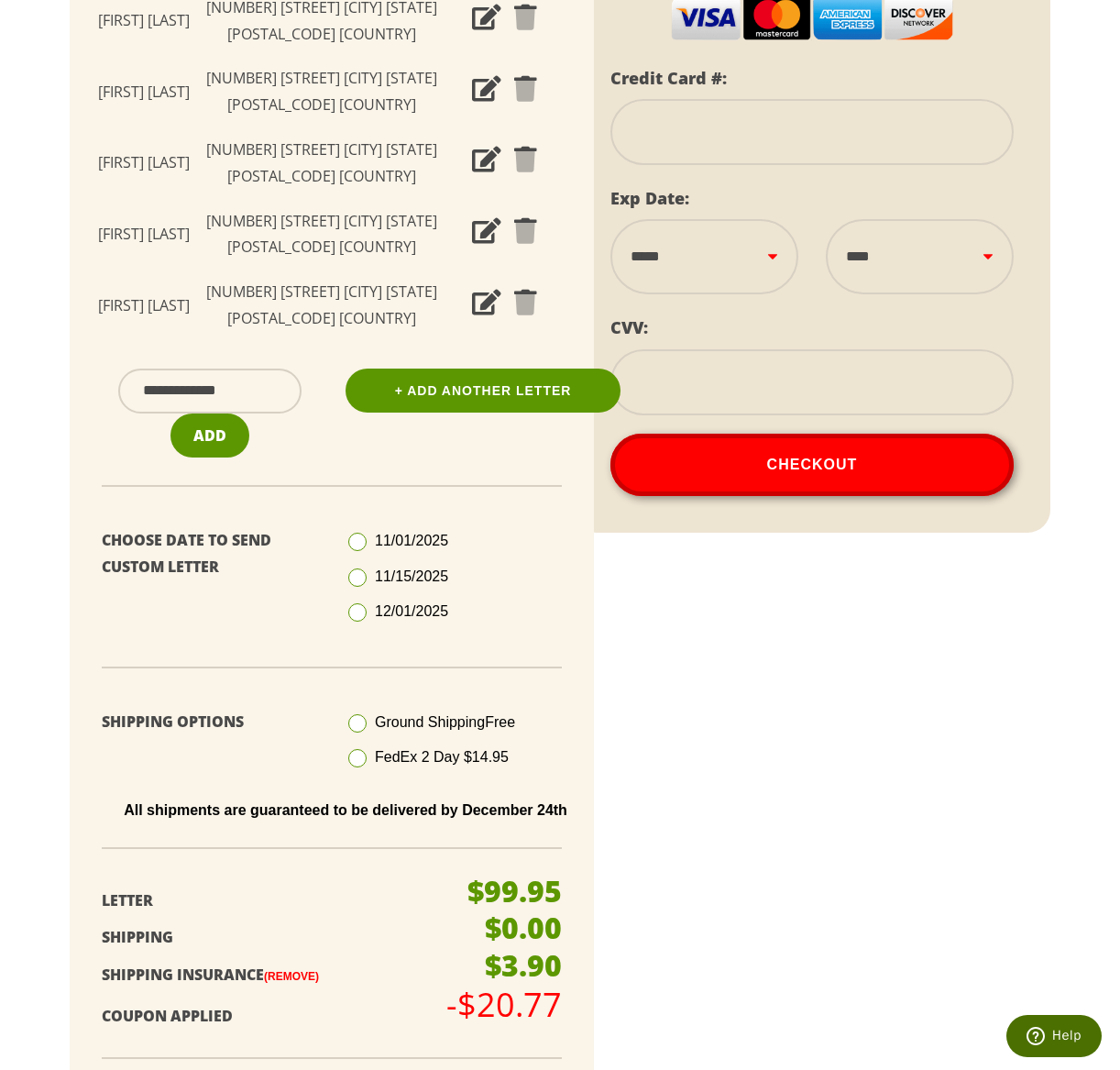 click at bounding box center (812, 132) 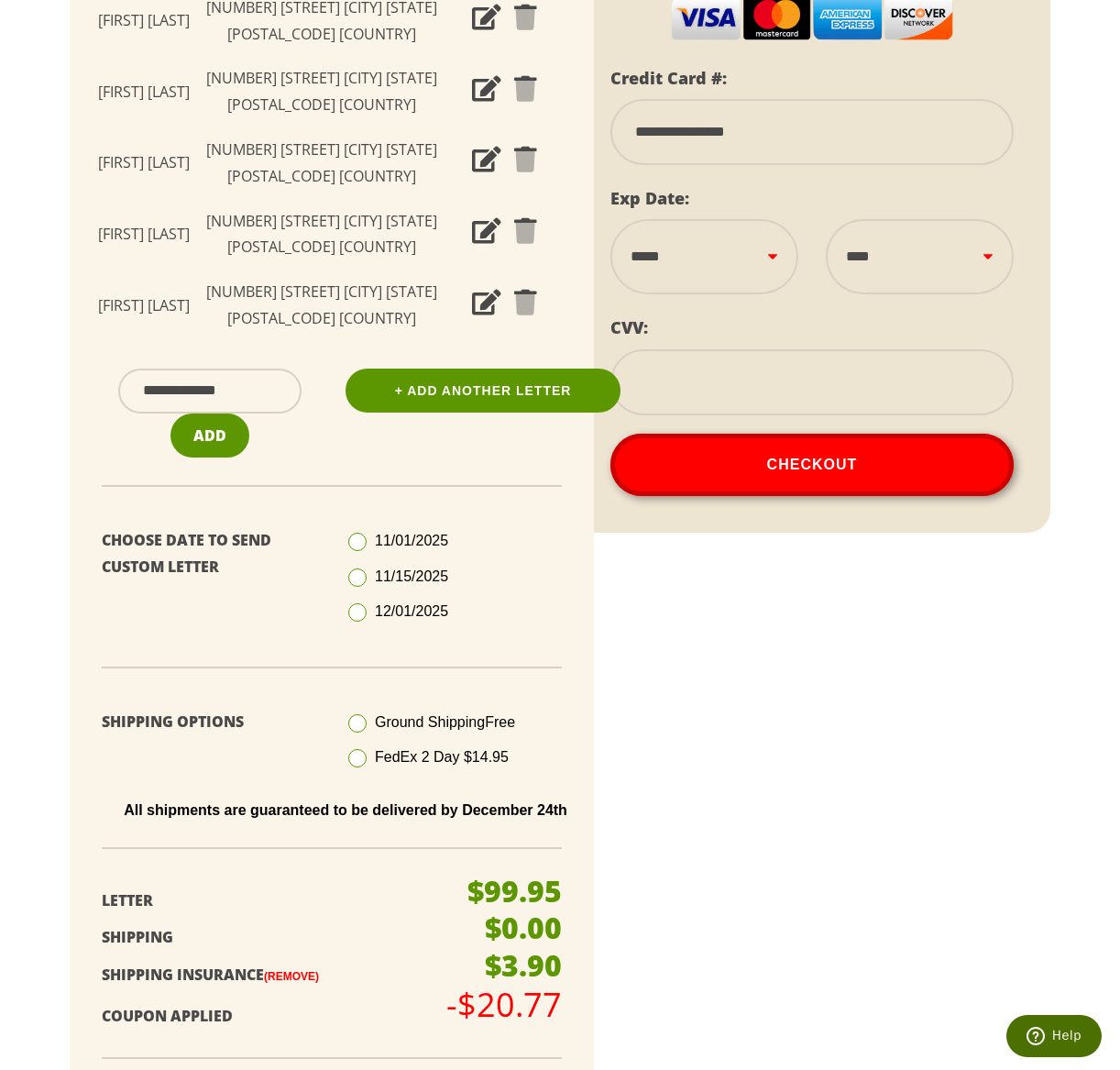 select on "**" 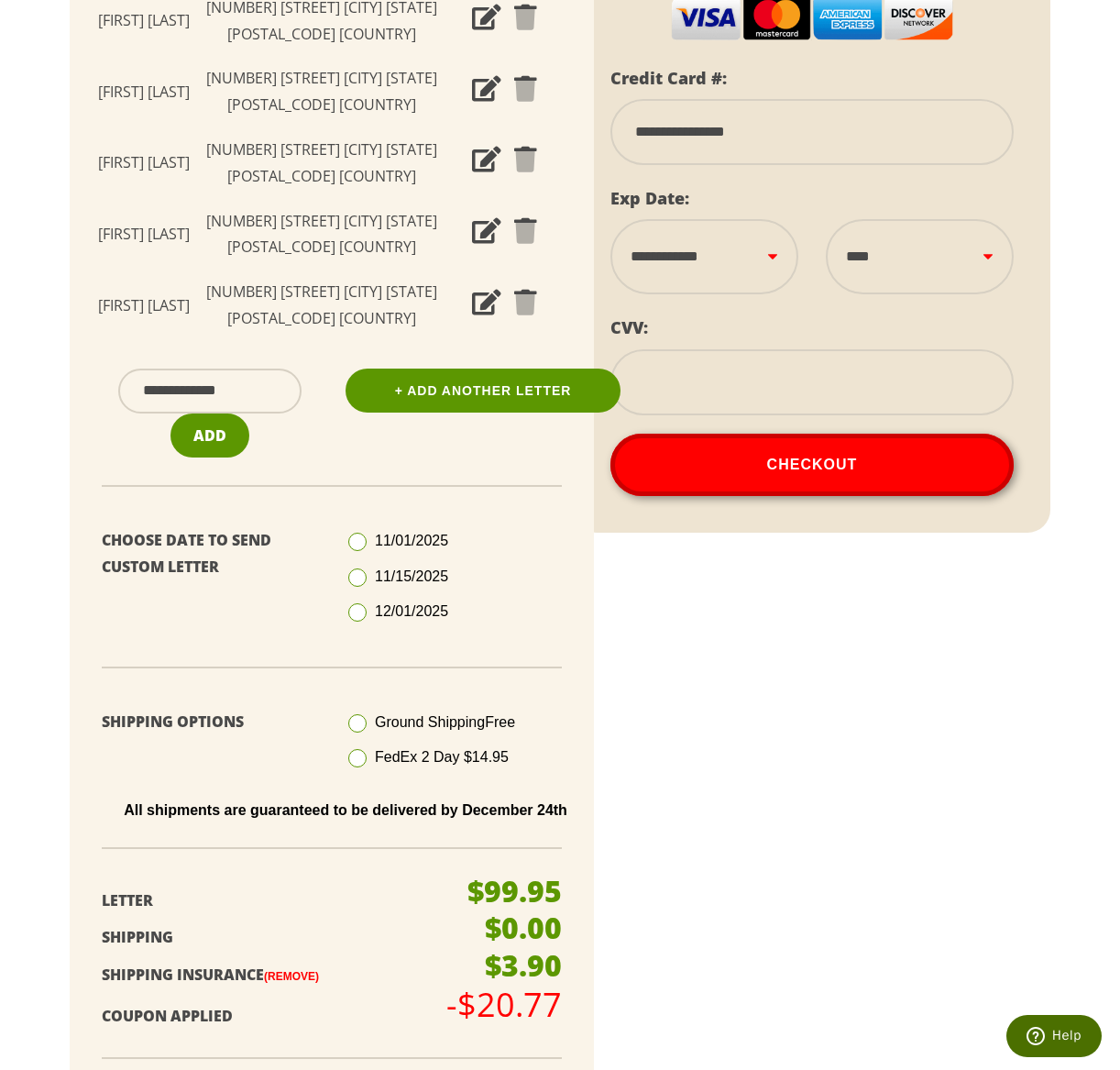 select on "****" 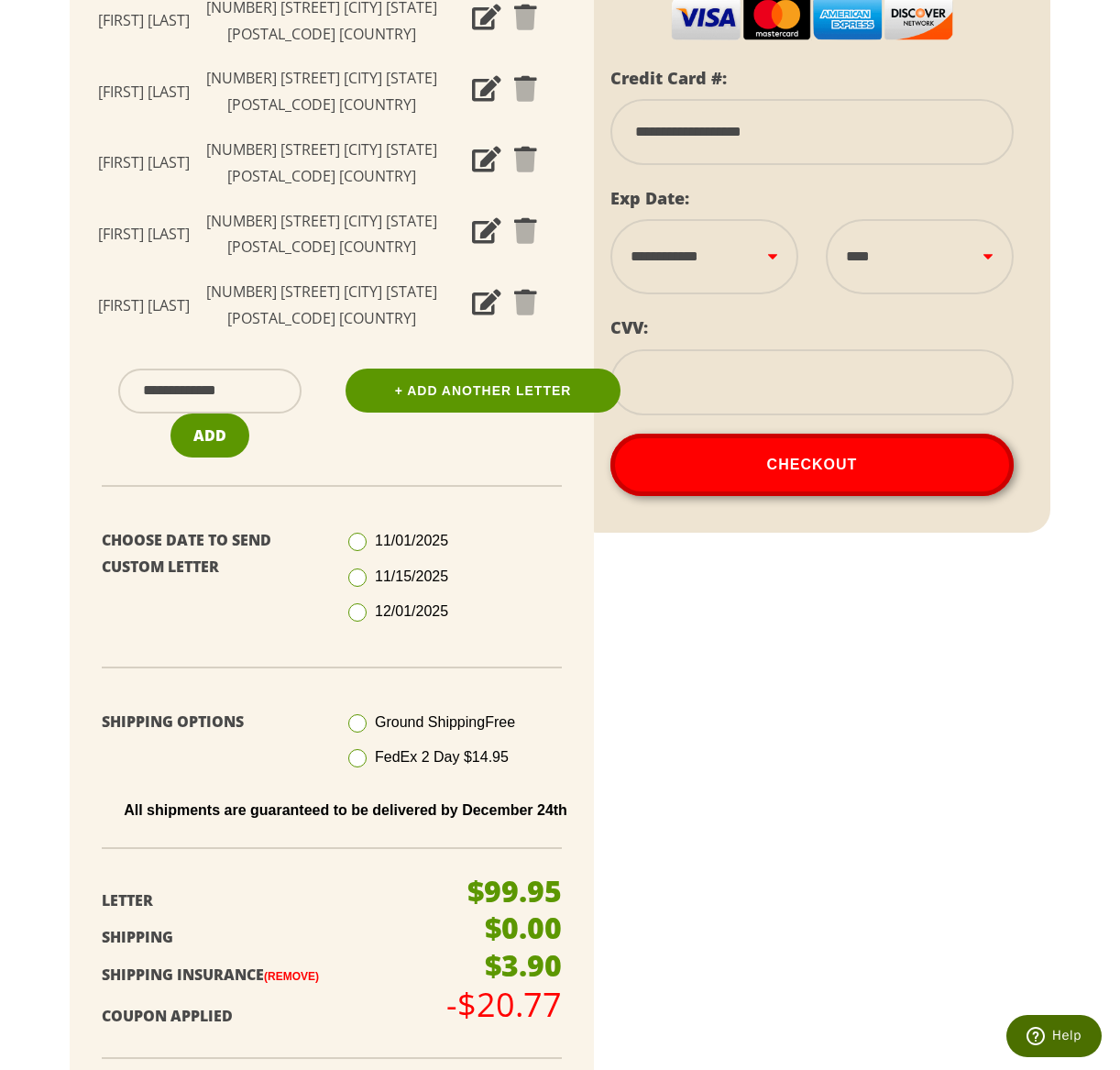 type on "***" 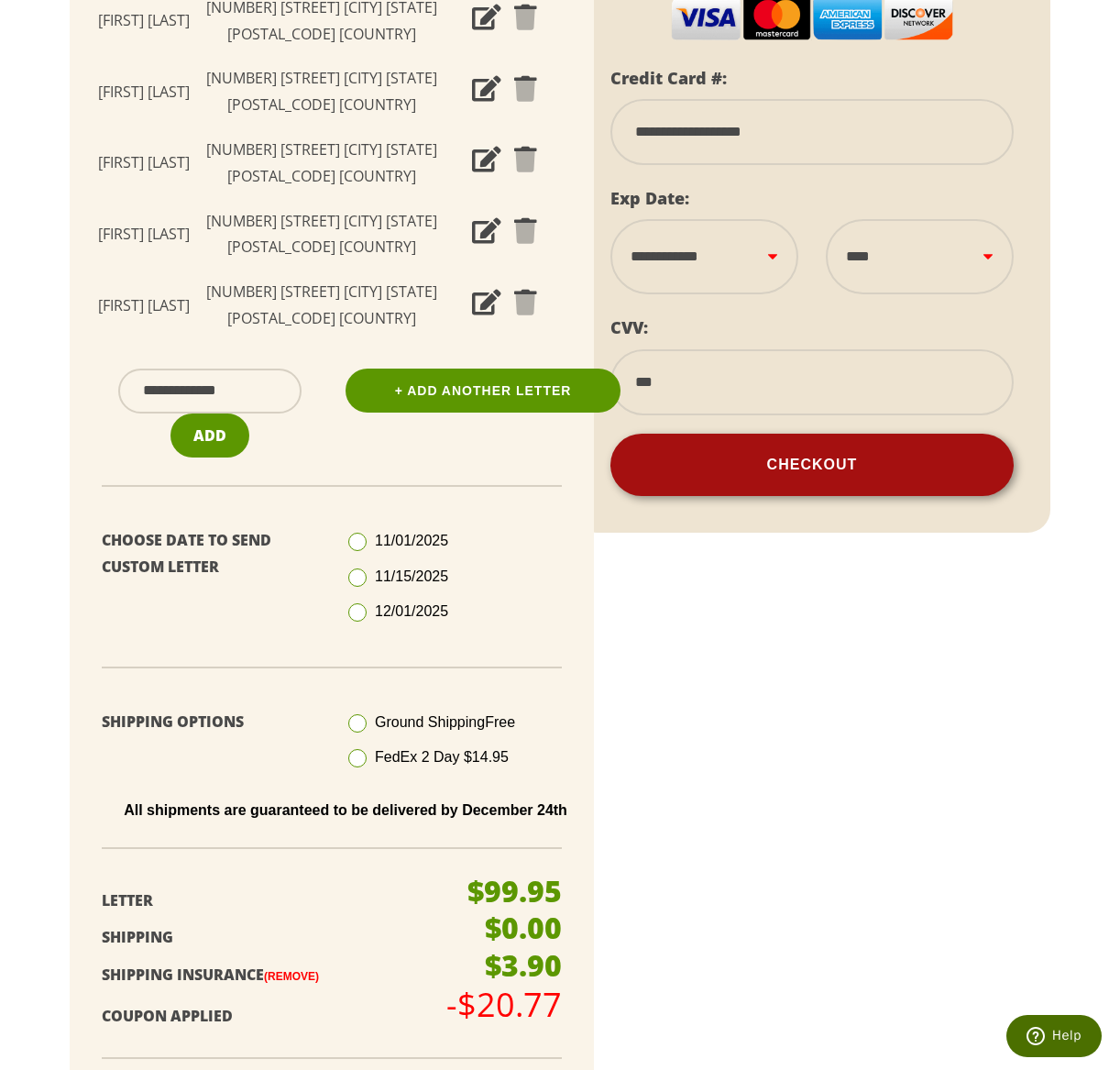 click on "Checkout" at bounding box center (812, 465) 